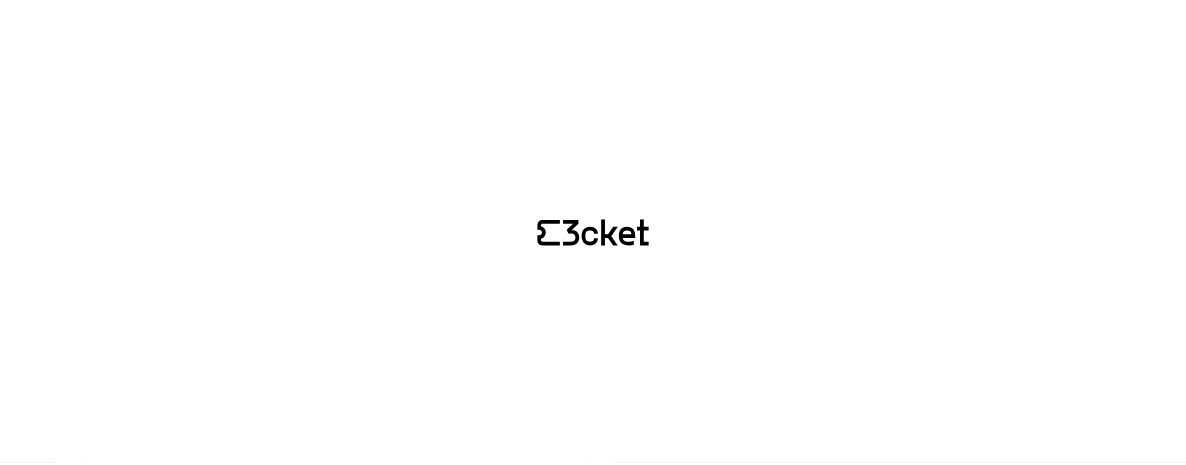 scroll, scrollTop: 0, scrollLeft: 0, axis: both 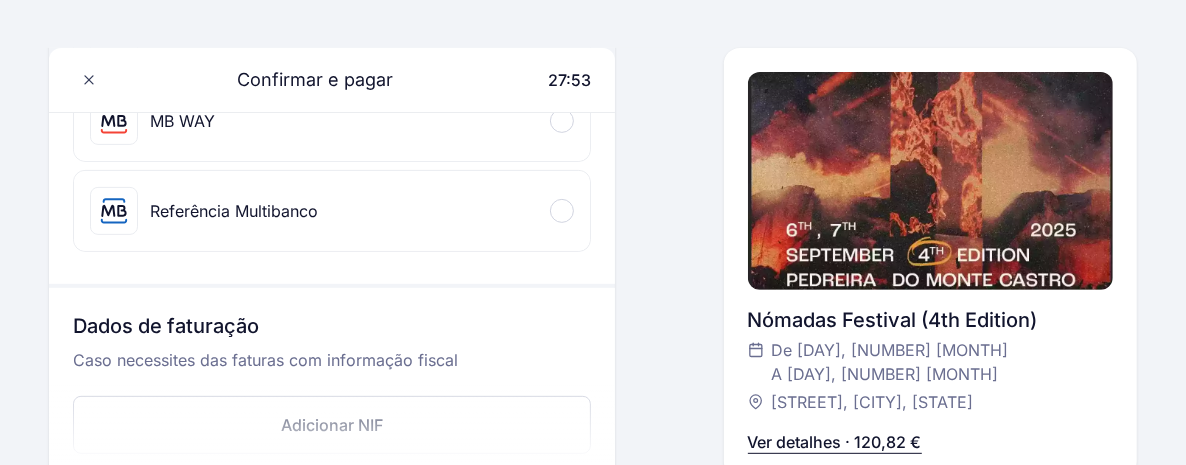 click on "Ver detalhes · 120,82 €" at bounding box center (835, 442) 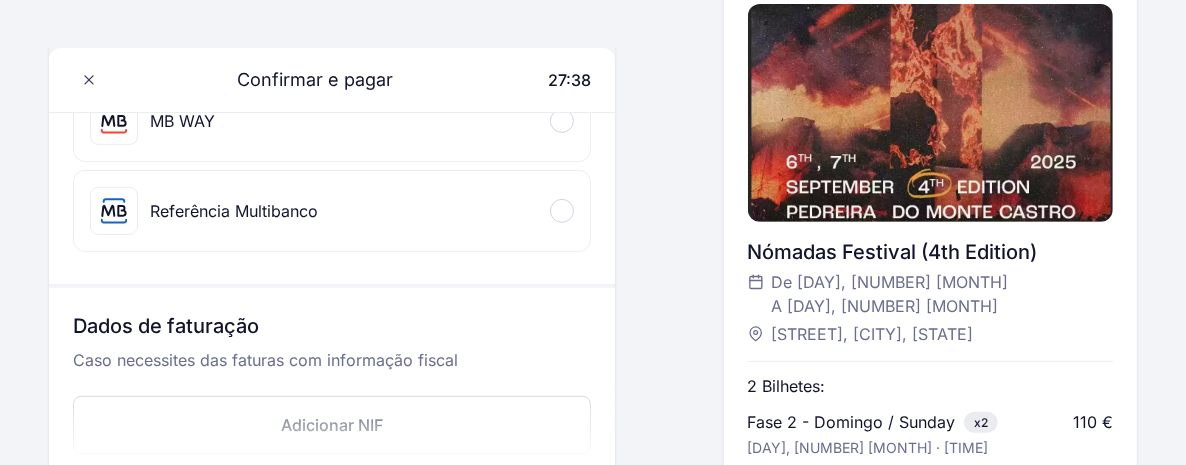 scroll, scrollTop: 0, scrollLeft: 0, axis: both 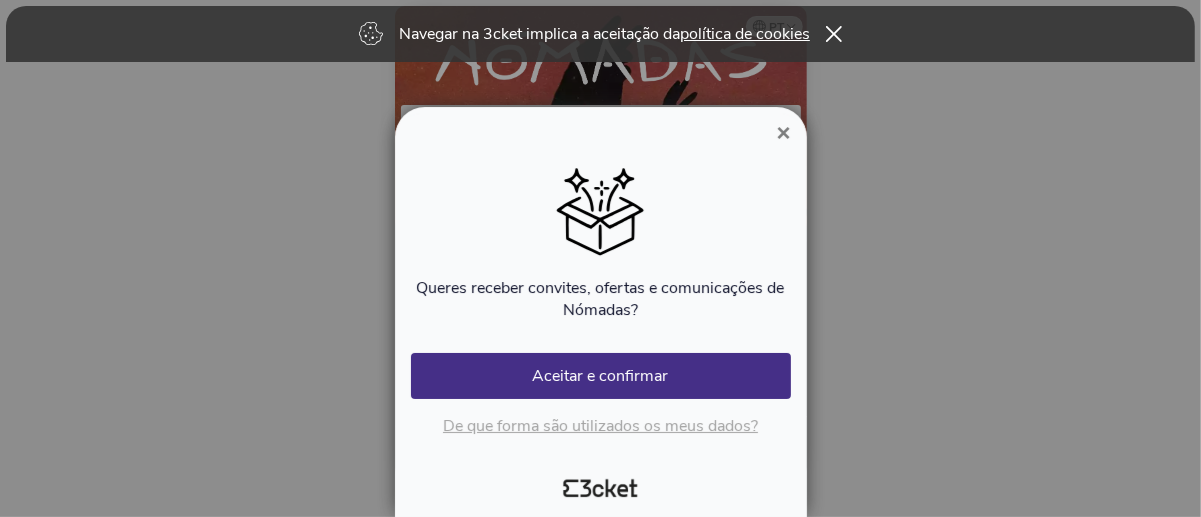 click on "×" at bounding box center (783, 133) 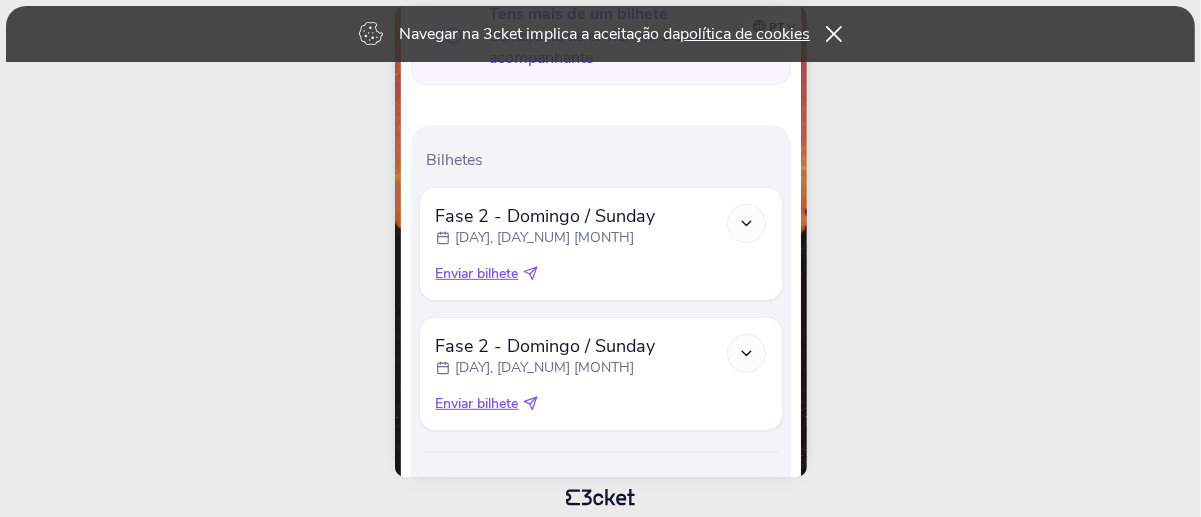 scroll, scrollTop: 581, scrollLeft: 0, axis: vertical 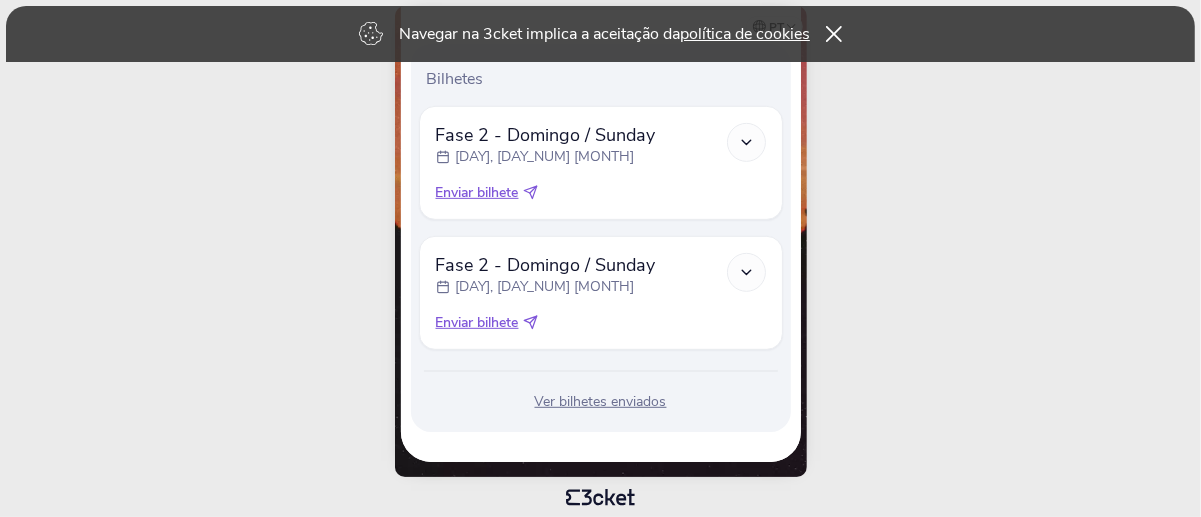 click 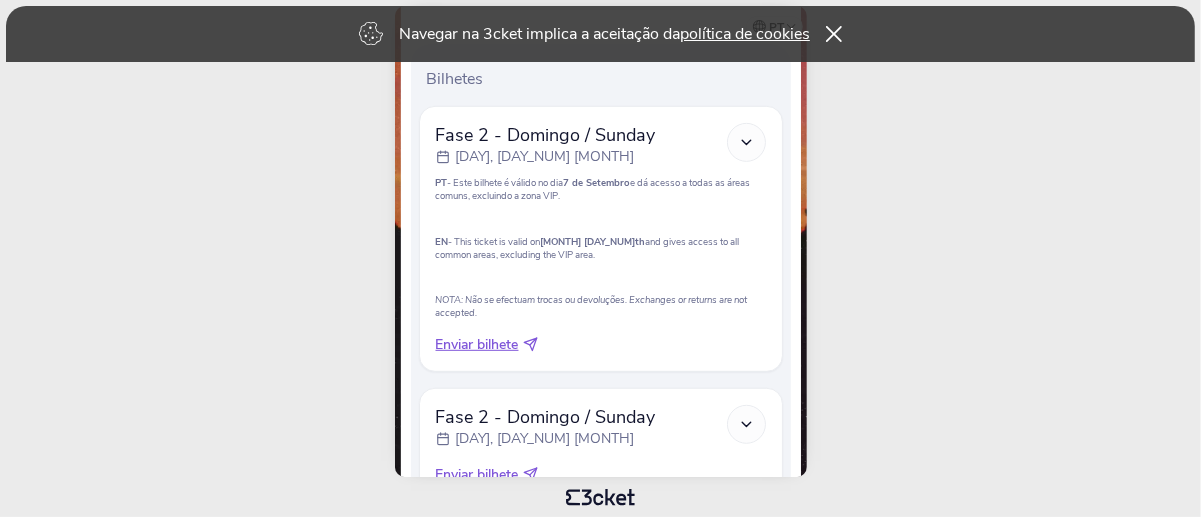 click on "Navegar na 3cket implica a aceitação da  política de cookies
pt
Português (Portugal)
English
Español
Catalan
Français
Filipe Ferreira
.st0{fill-rule:evenodd;clip-rule:evenodd;}" 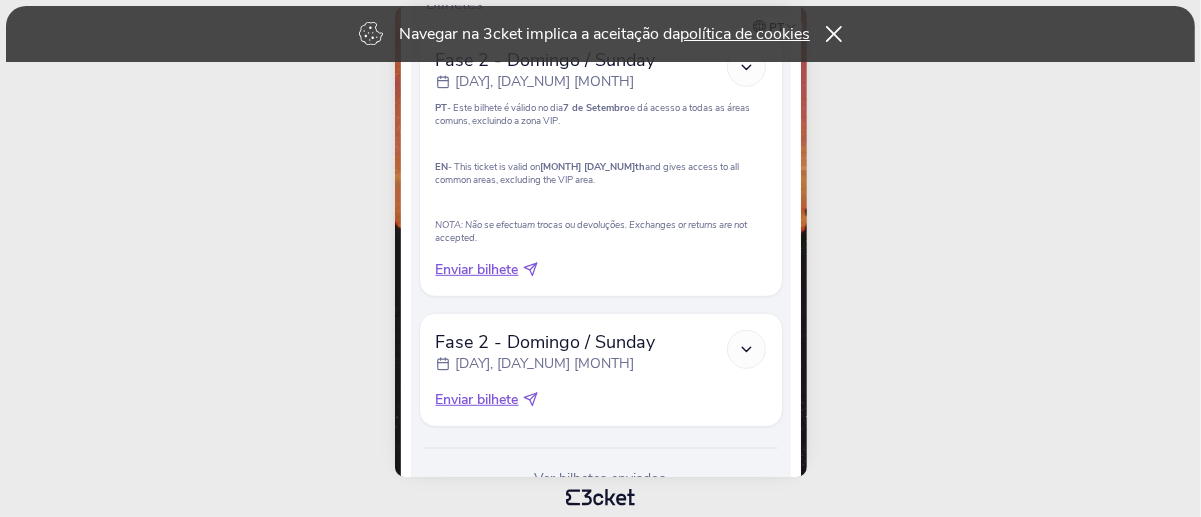 scroll, scrollTop: 660, scrollLeft: 0, axis: vertical 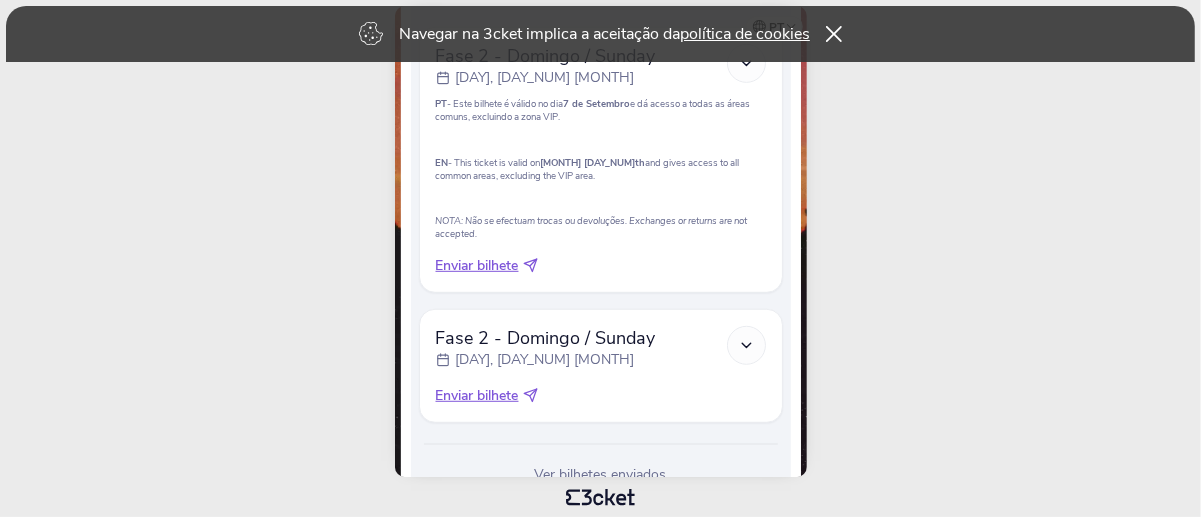 click on "Enviar bilhete" at bounding box center (477, 266) 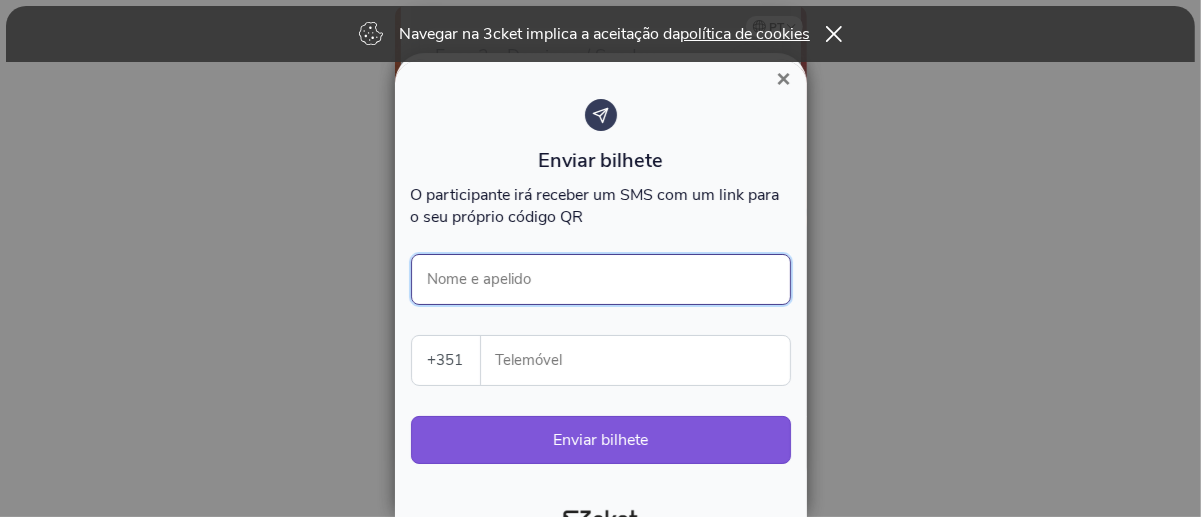 click on "Nome e apelido" at bounding box center [601, 279] 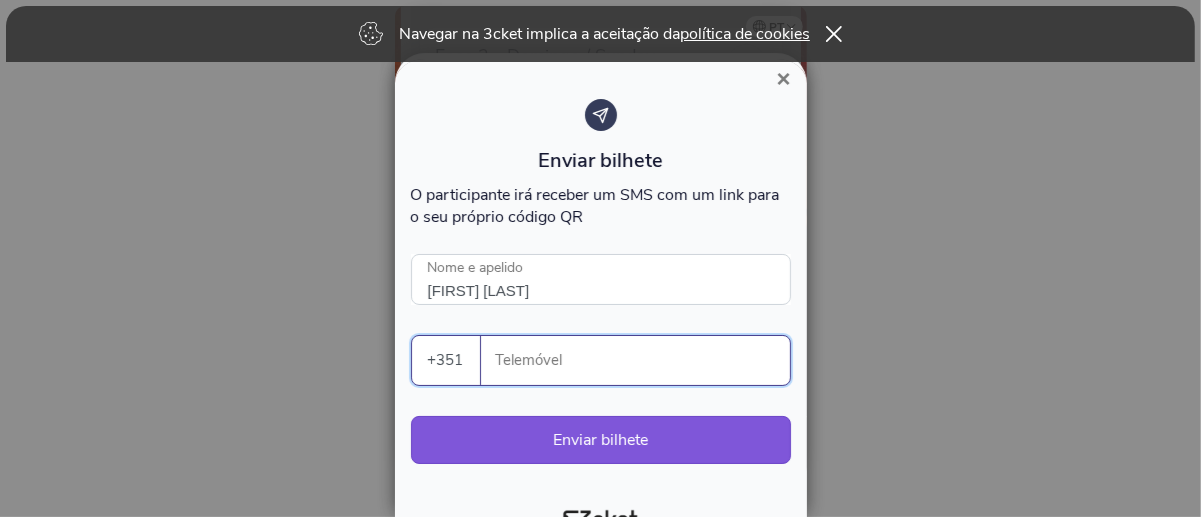 click on "Telemóvel" at bounding box center [643, 360] 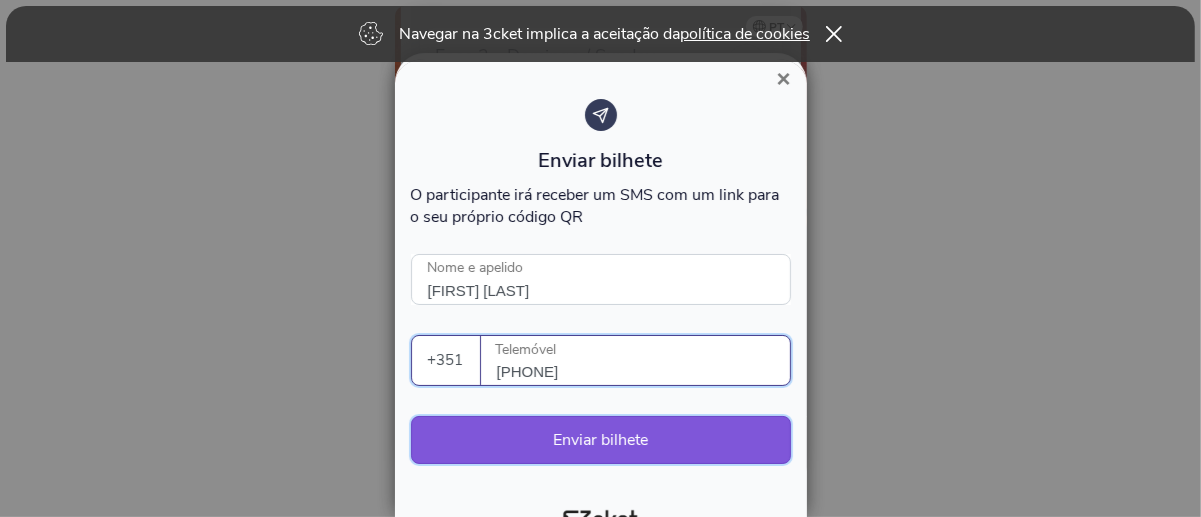 type on "934741213" 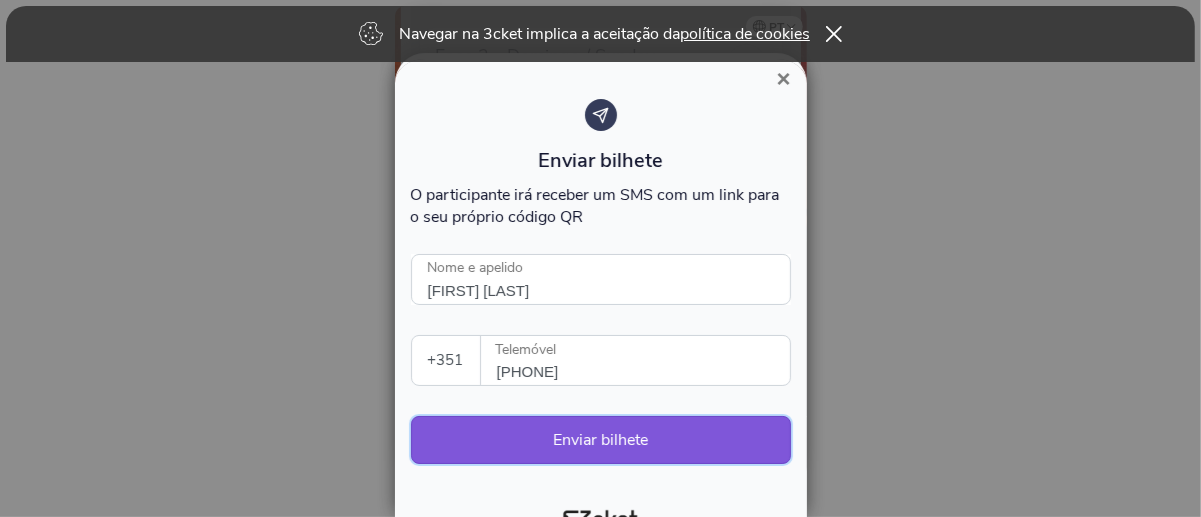 click on "Enviar bilhete" at bounding box center [601, 440] 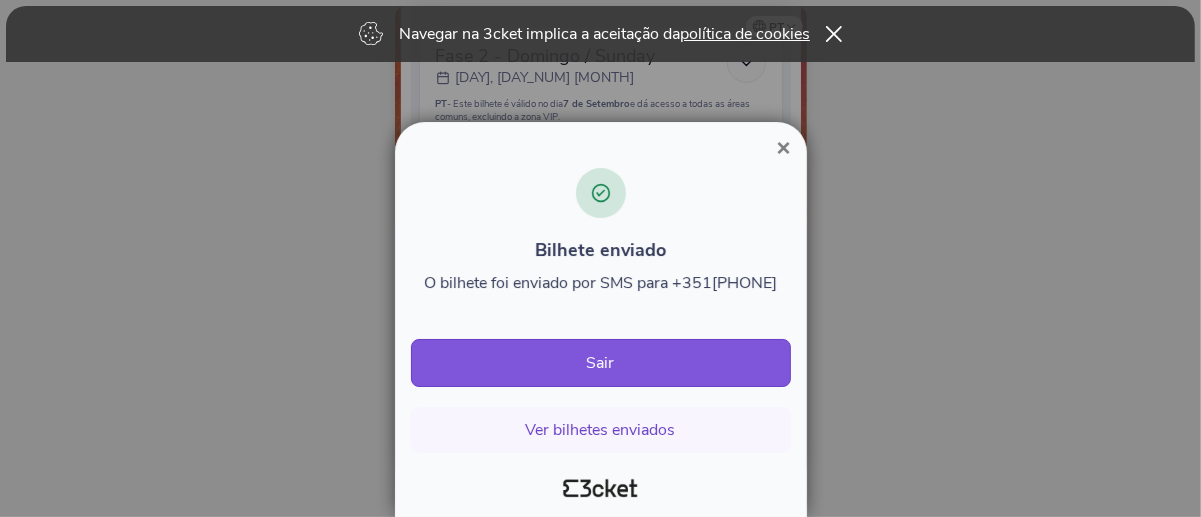 click on "×" at bounding box center [783, 147] 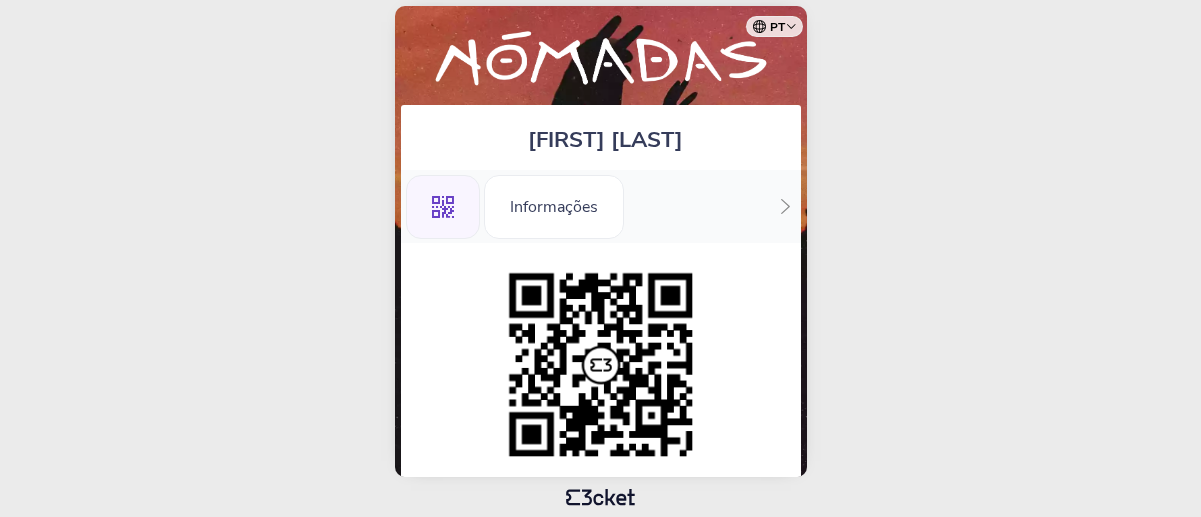 scroll, scrollTop: 0, scrollLeft: 0, axis: both 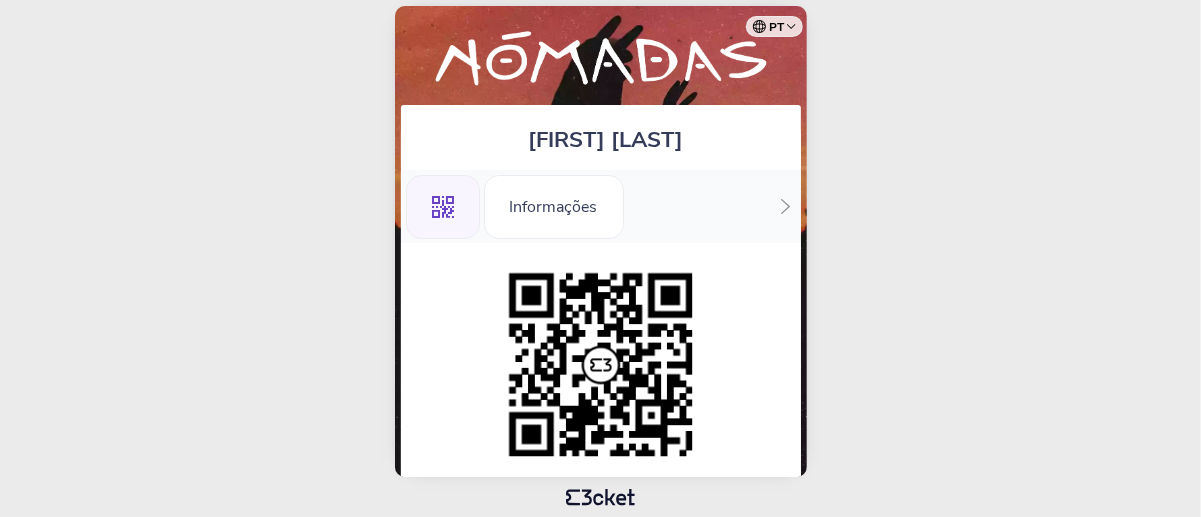 click on ".st0{fill-rule:evenodd;clip-rule:evenodd;}
Informações" at bounding box center (601, 206) 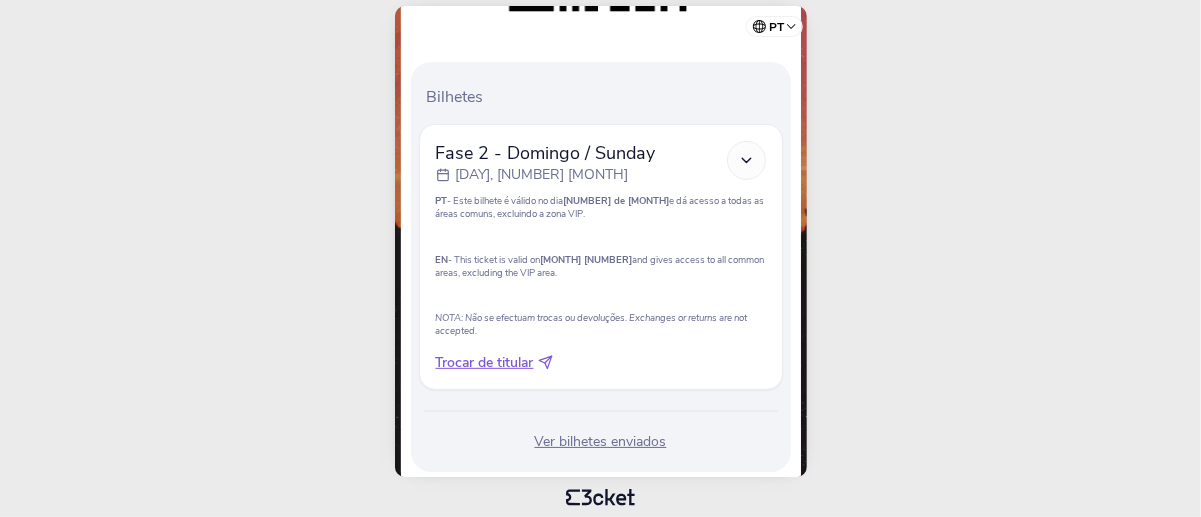 scroll, scrollTop: 488, scrollLeft: 0, axis: vertical 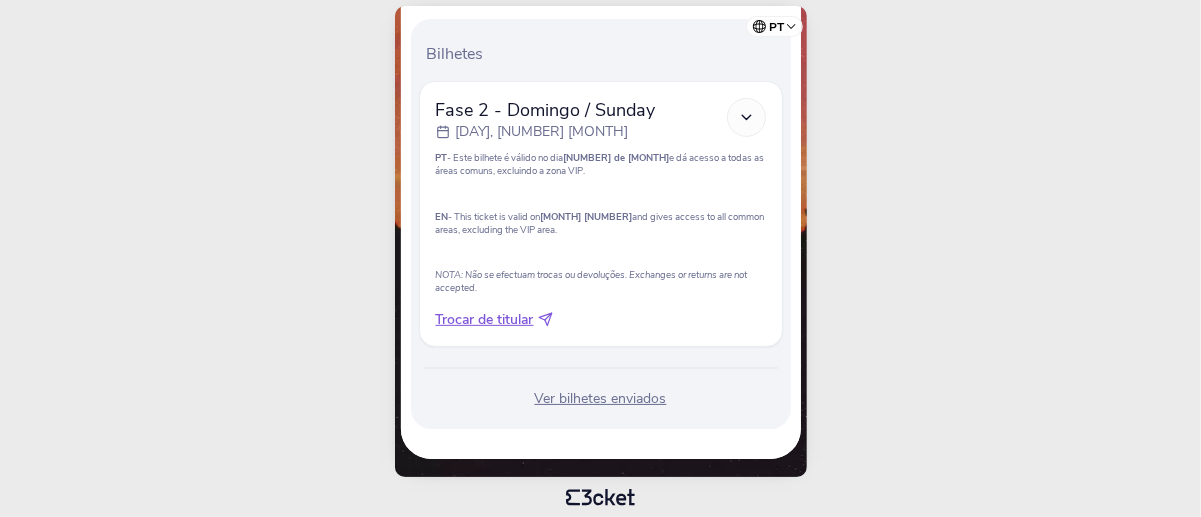 click on "Ver bilhetes enviados" at bounding box center (601, 399) 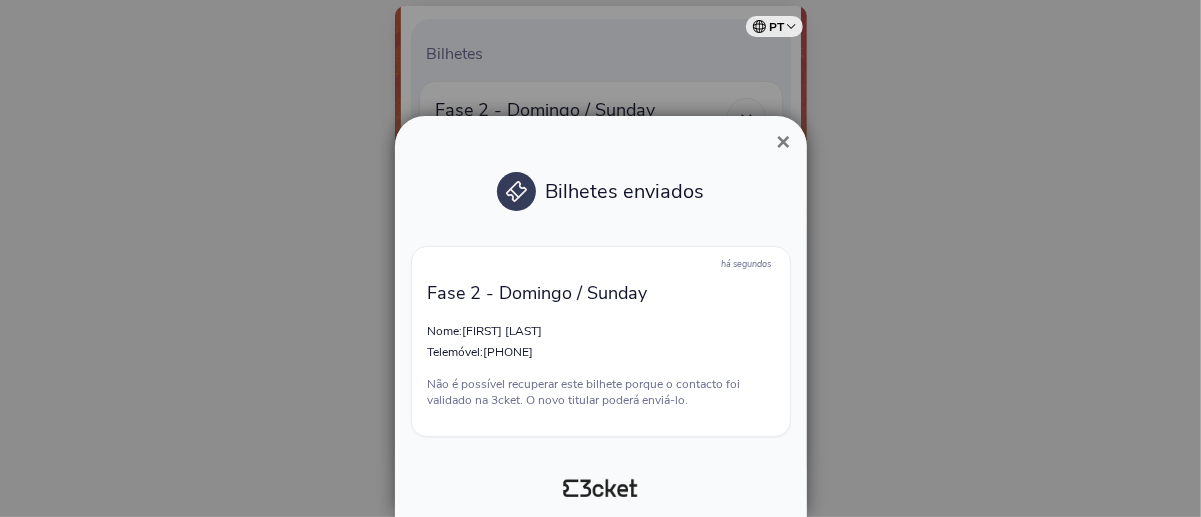 click on "×" at bounding box center [783, 141] 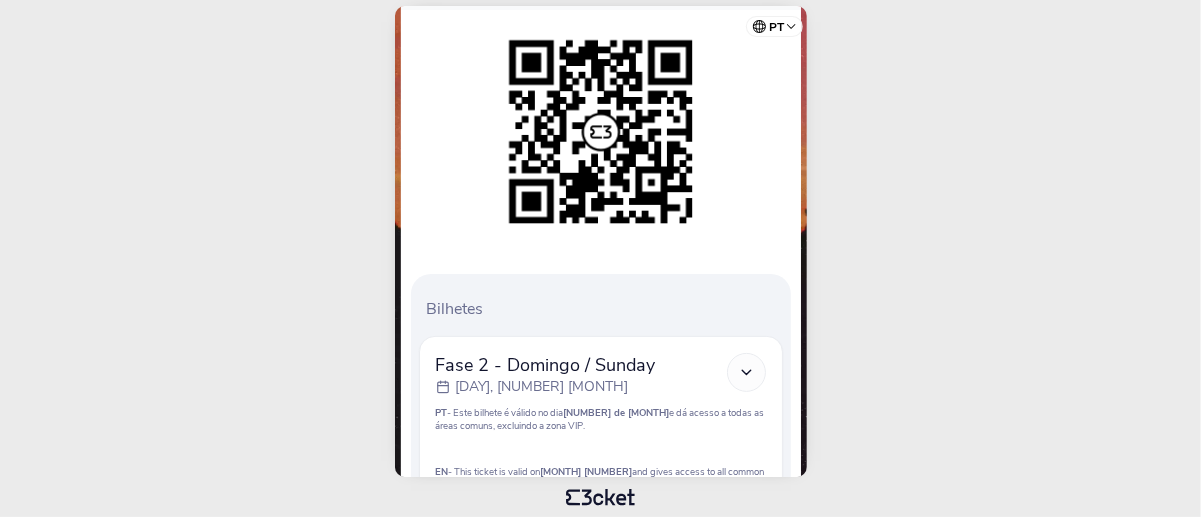 scroll, scrollTop: 0, scrollLeft: 0, axis: both 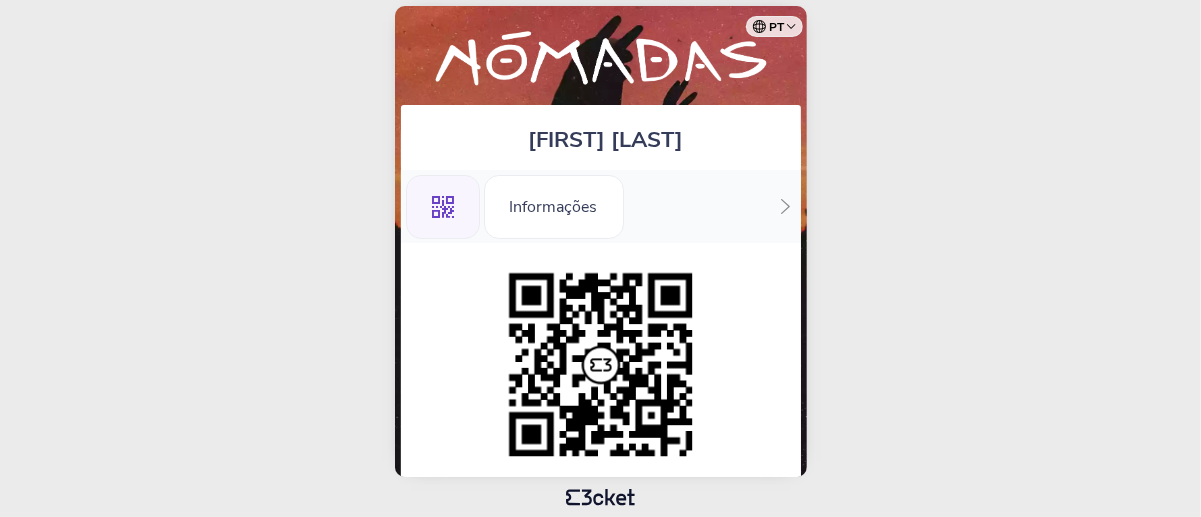 click on ".st0{fill-rule:evenodd;clip-rule:evenodd;}
Informações" at bounding box center (601, 206) 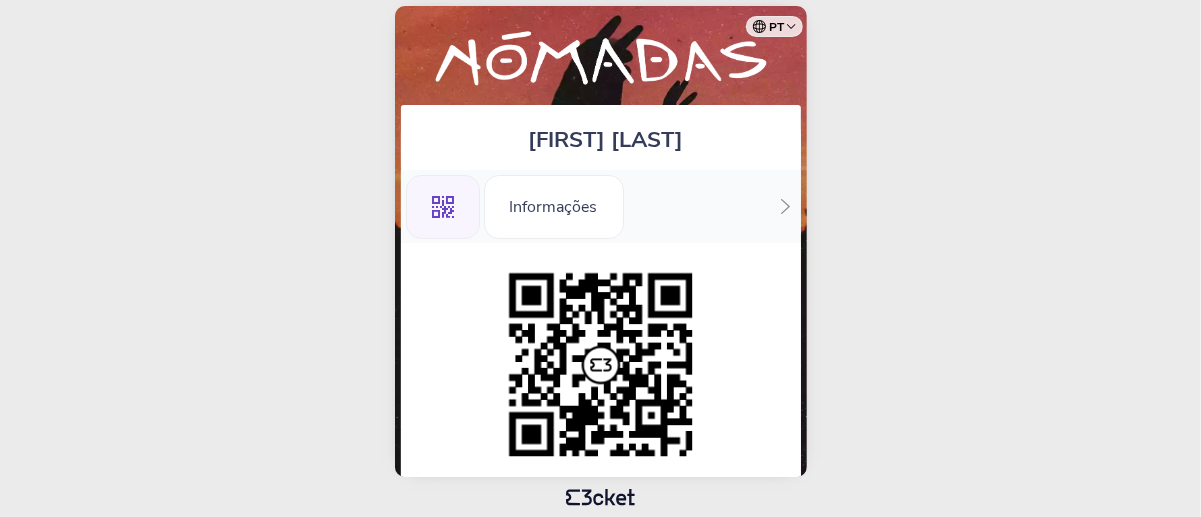 click on ".st0{fill-rule:evenodd;clip-rule:evenodd;}
Informações" at bounding box center (601, 206) 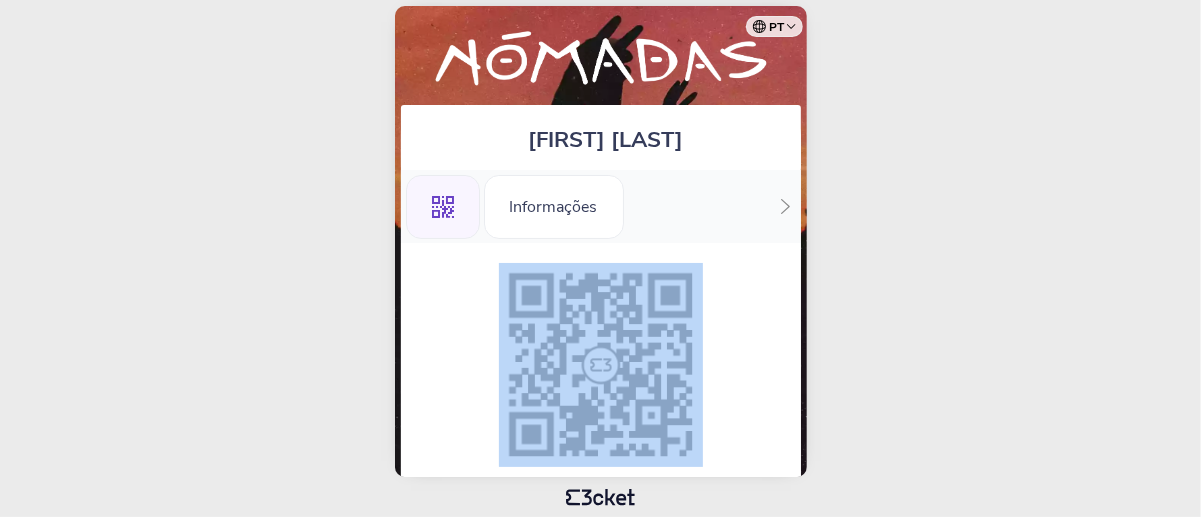 click on ".st0{fill-rule:evenodd;clip-rule:evenodd;}
Informações" at bounding box center [601, 206] 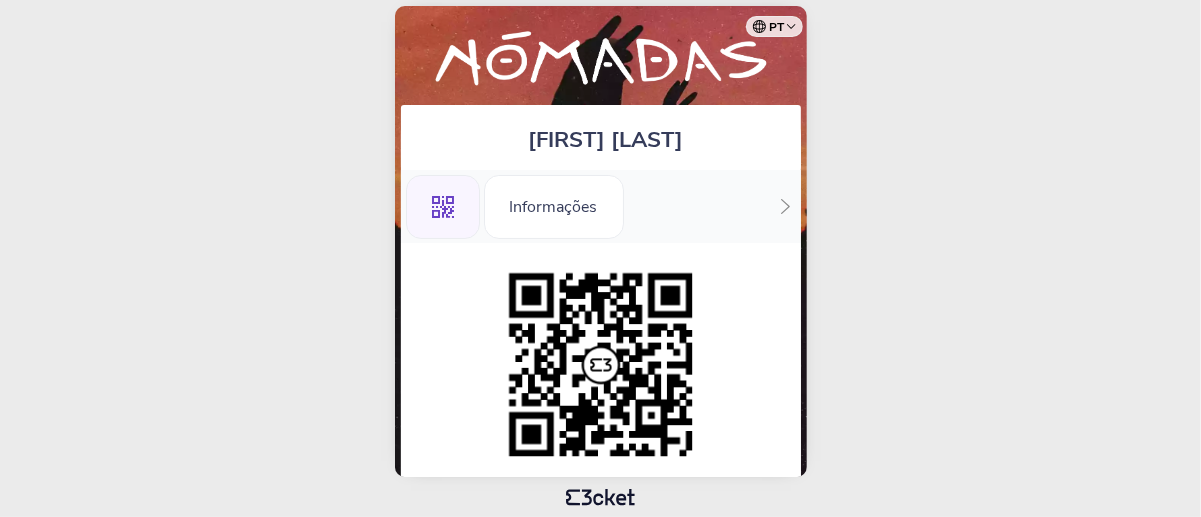 click on ".st0{fill-rule:evenodd;clip-rule:evenodd;}
Informações" at bounding box center (601, 206) 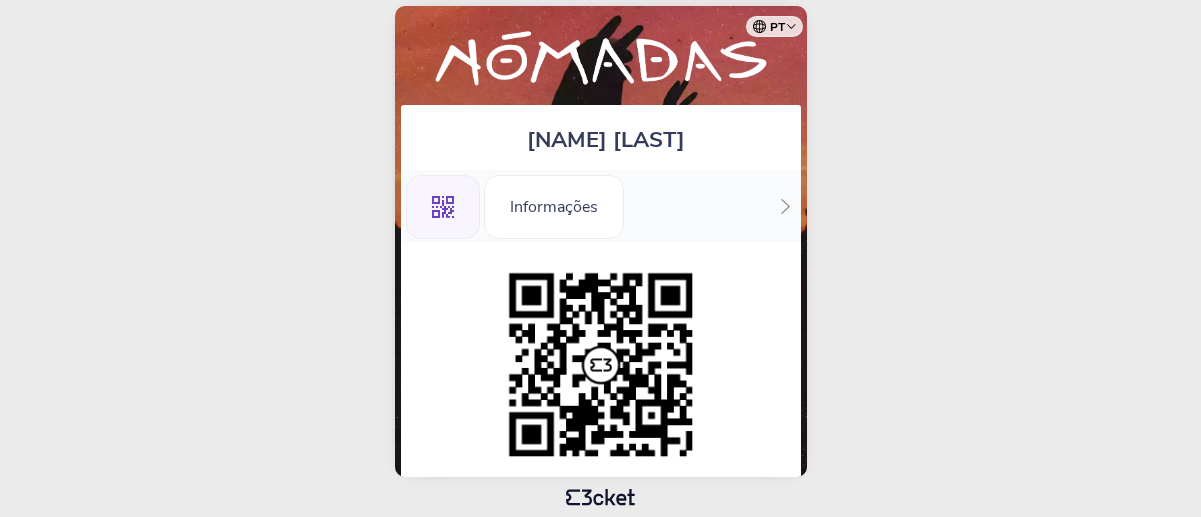 scroll, scrollTop: 0, scrollLeft: 0, axis: both 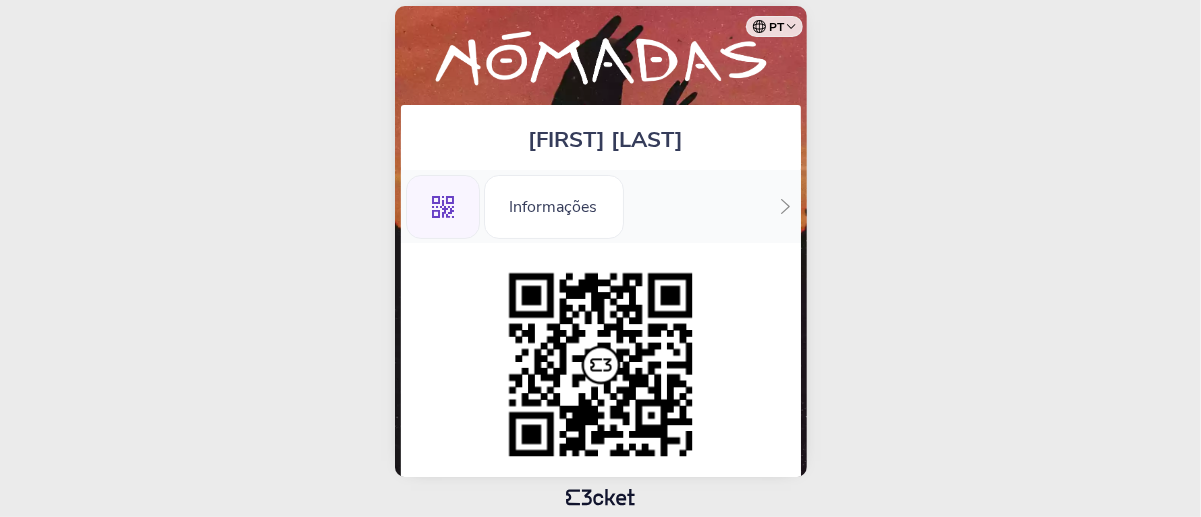 click on "Bilhetes
Fase 2 - Domingo / Sunday
domingo, 7 set
PT  - Este bilhete é válido no dia  7 de Setembro  e dá acesso a todas as áreas comuns, excluindo a zona VIP. EN  - This ticket is valid on" at bounding box center (601, 595) 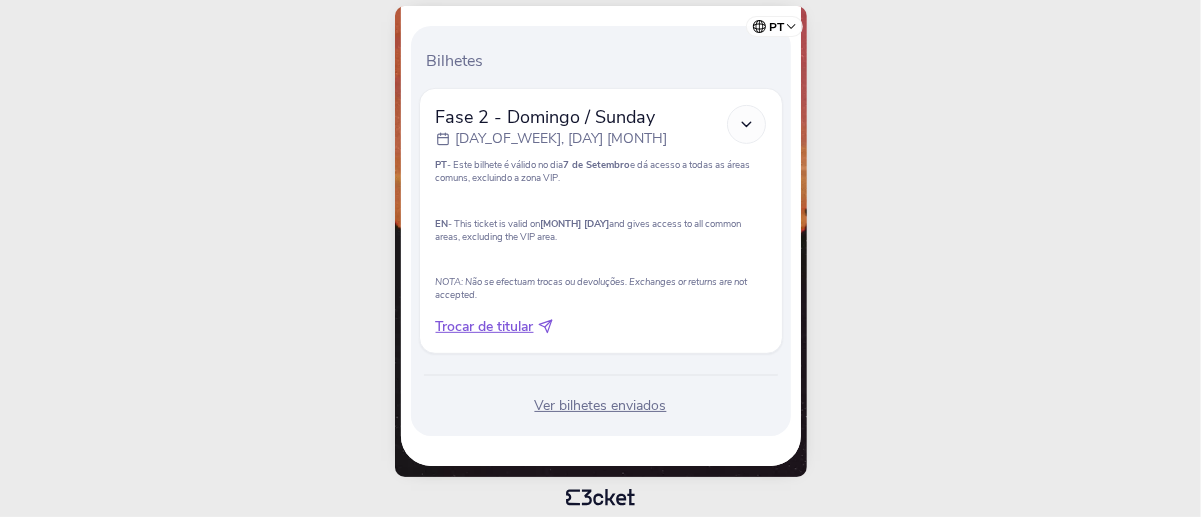 scroll, scrollTop: 488, scrollLeft: 0, axis: vertical 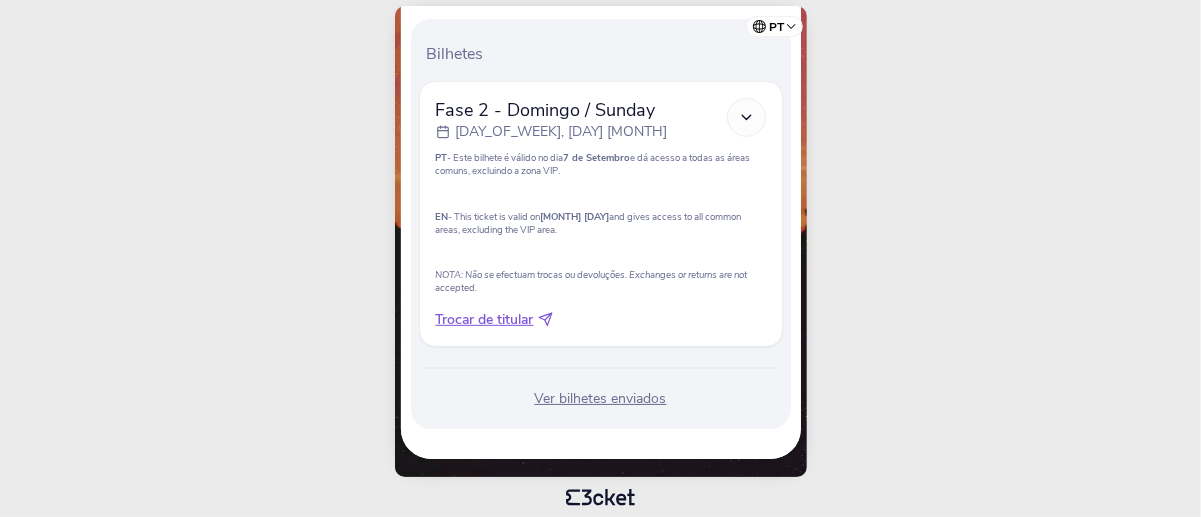click on "Trocar de titular" at bounding box center [485, 320] 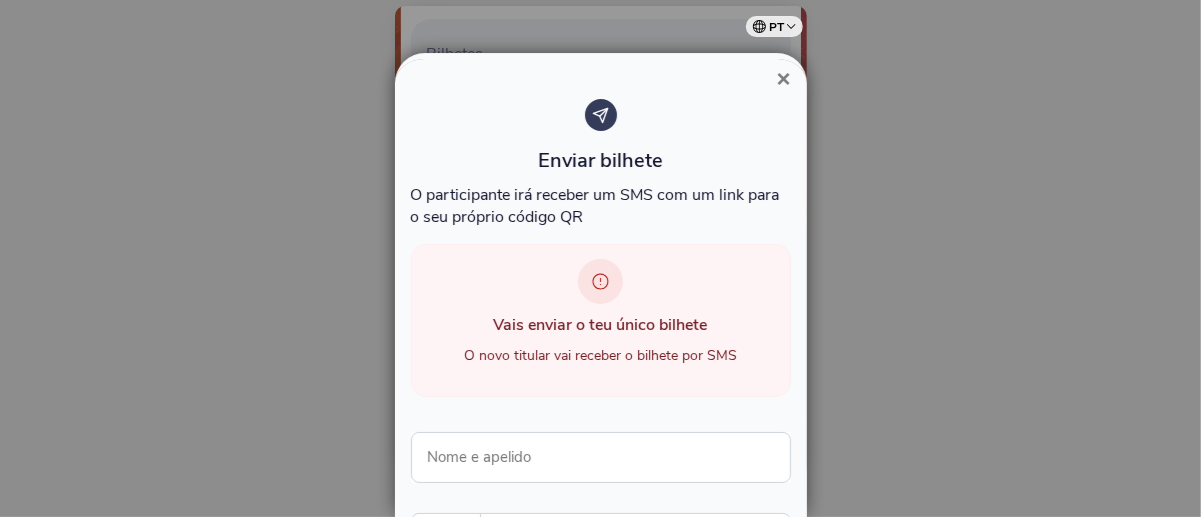 click on "×" at bounding box center [783, 78] 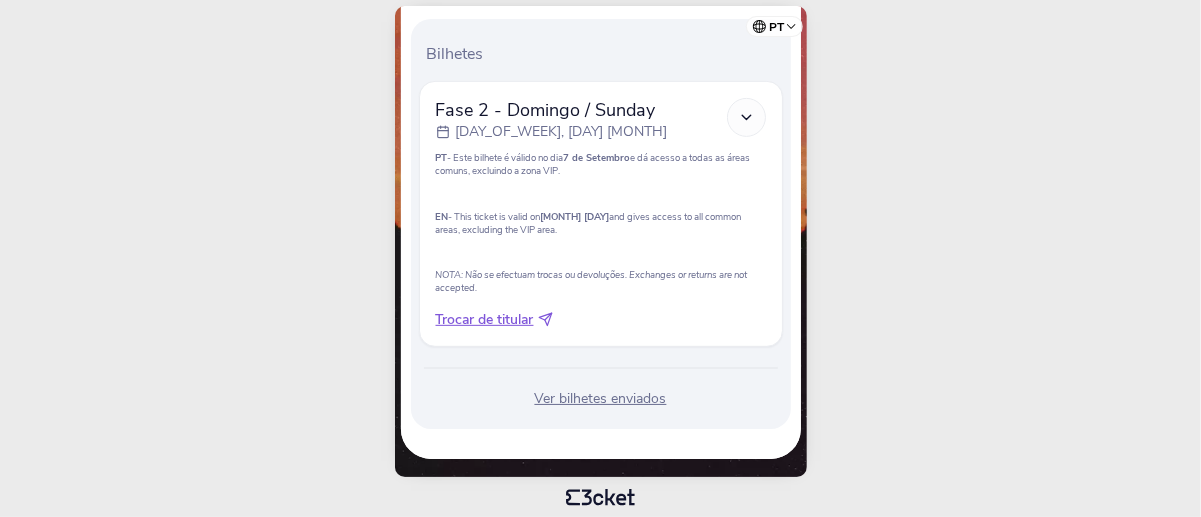type 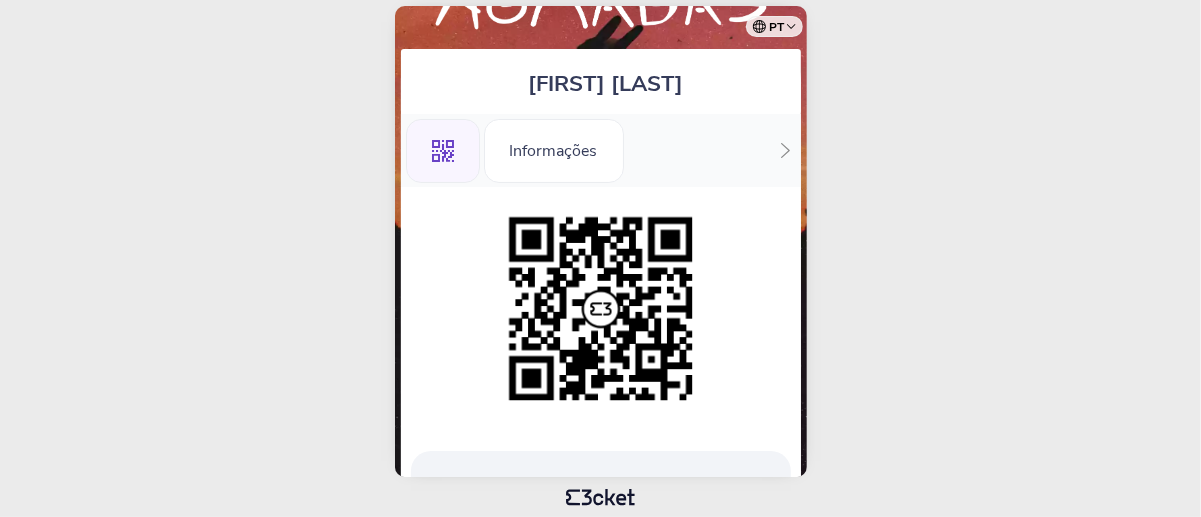 scroll, scrollTop: 0, scrollLeft: 0, axis: both 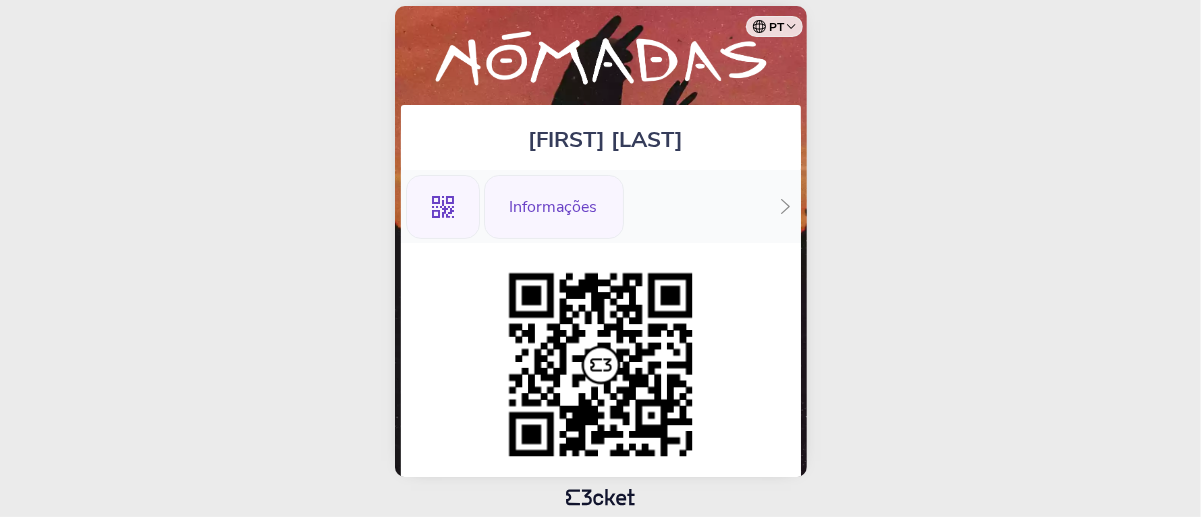 click on "Informações" at bounding box center [554, 207] 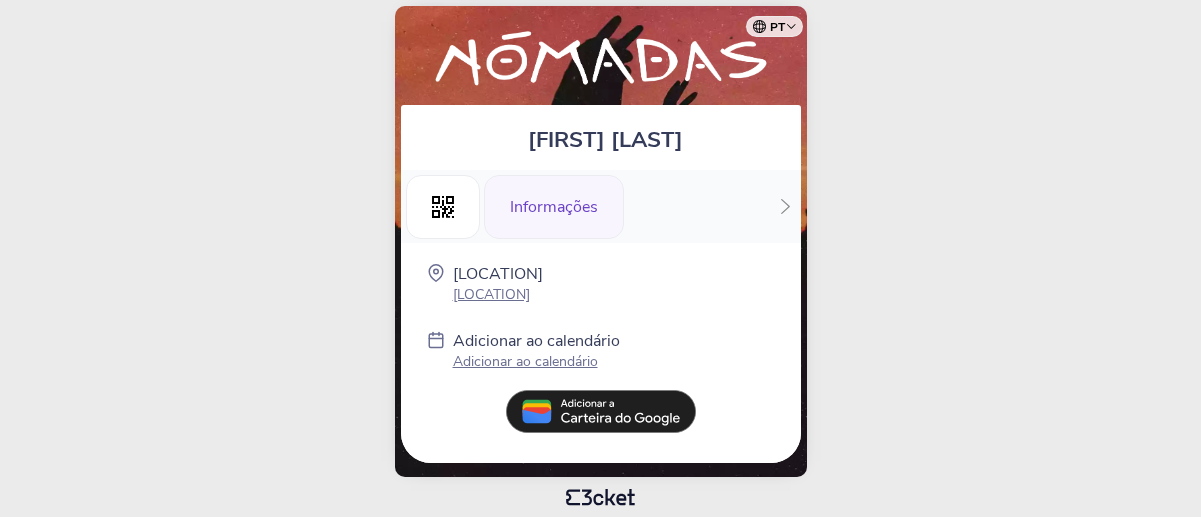 scroll, scrollTop: 0, scrollLeft: 0, axis: both 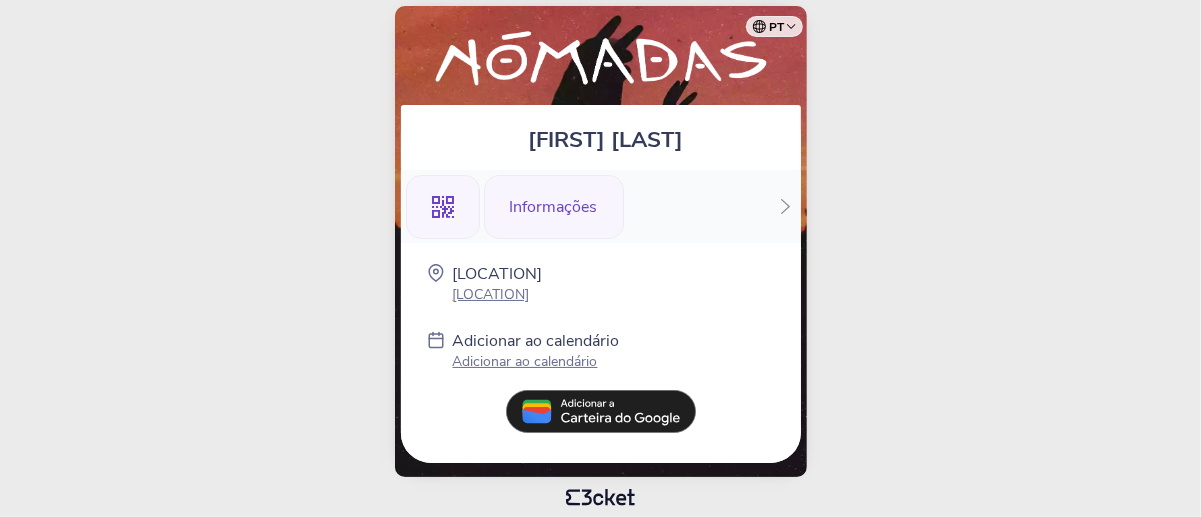 click 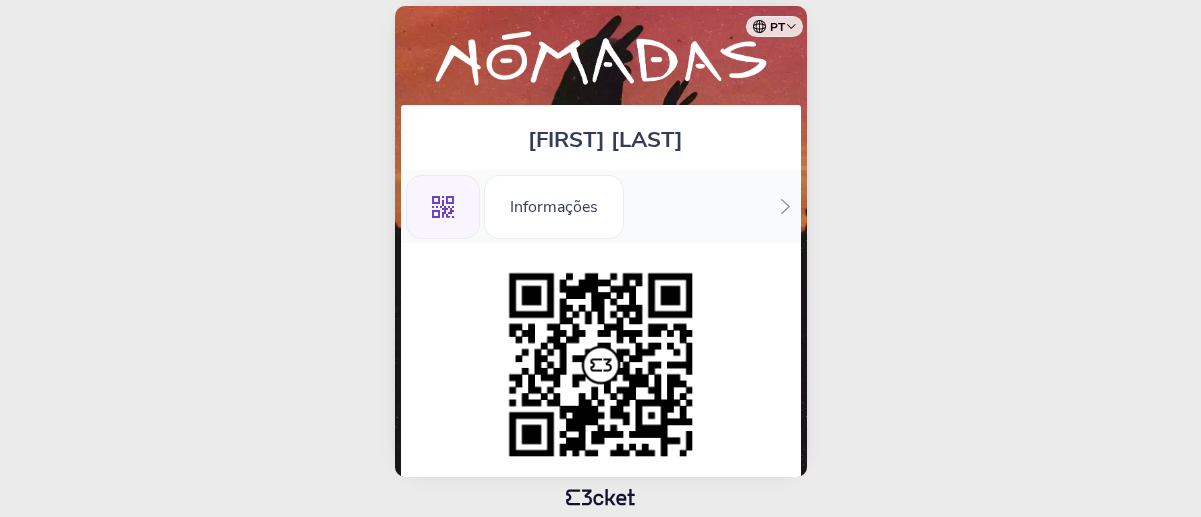 scroll, scrollTop: 0, scrollLeft: 0, axis: both 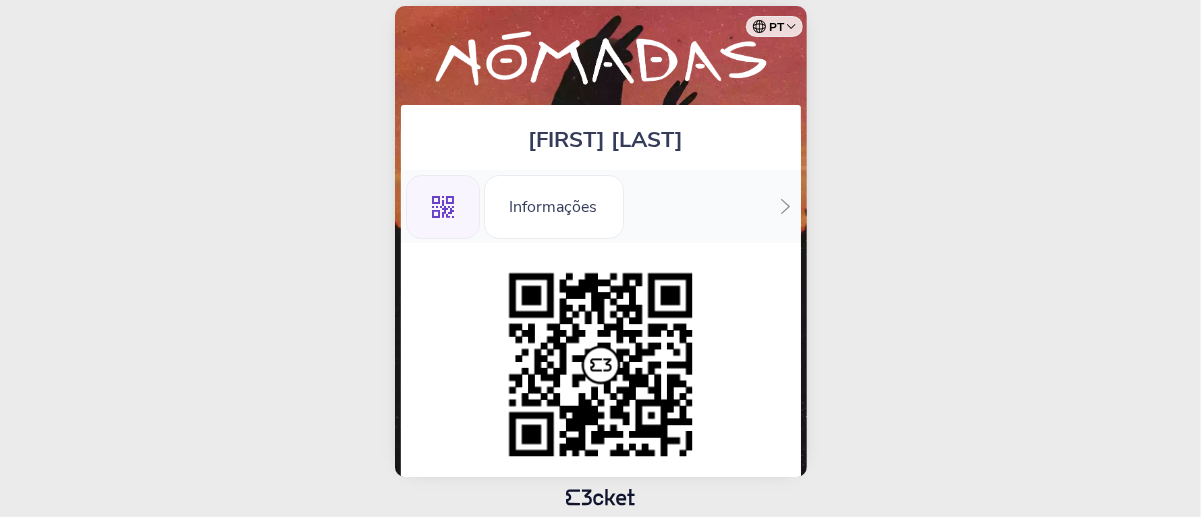 drag, startPoint x: 1199, startPoint y: 173, endPoint x: 1090, endPoint y: 382, distance: 235.71593 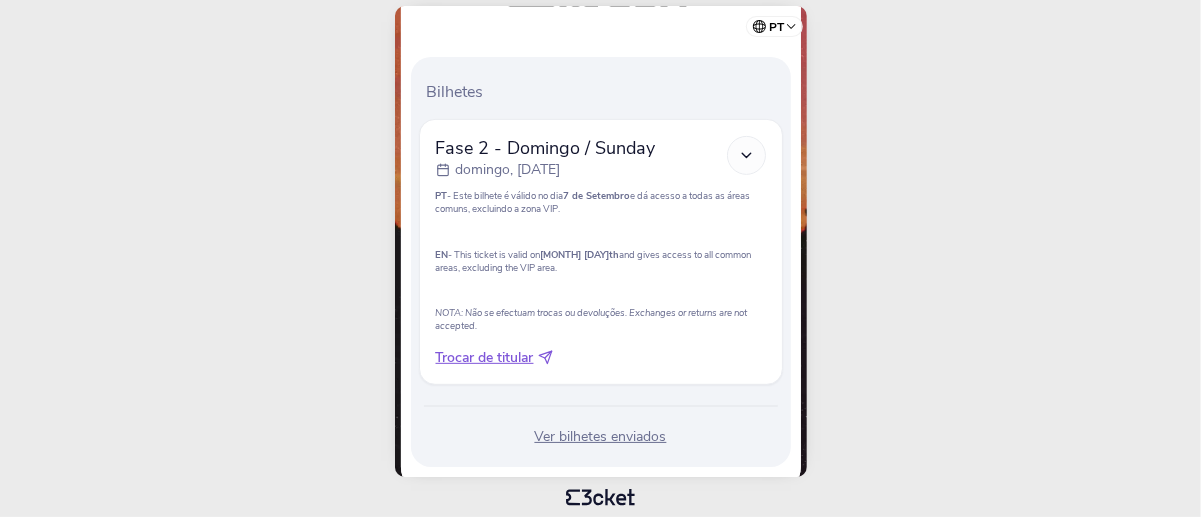 scroll, scrollTop: 448, scrollLeft: 0, axis: vertical 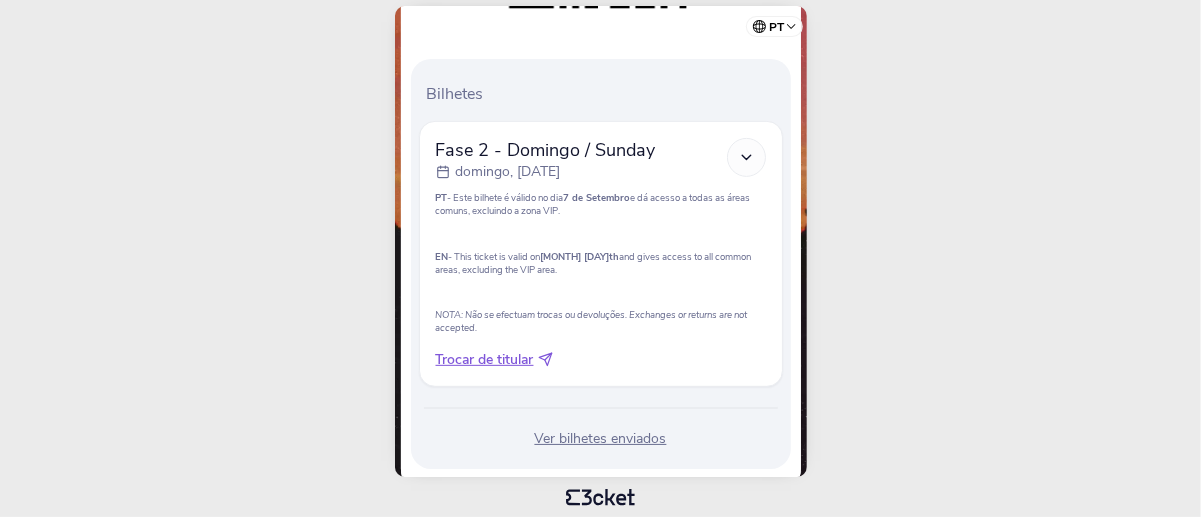 click on "Ver bilhetes enviados" at bounding box center (601, 439) 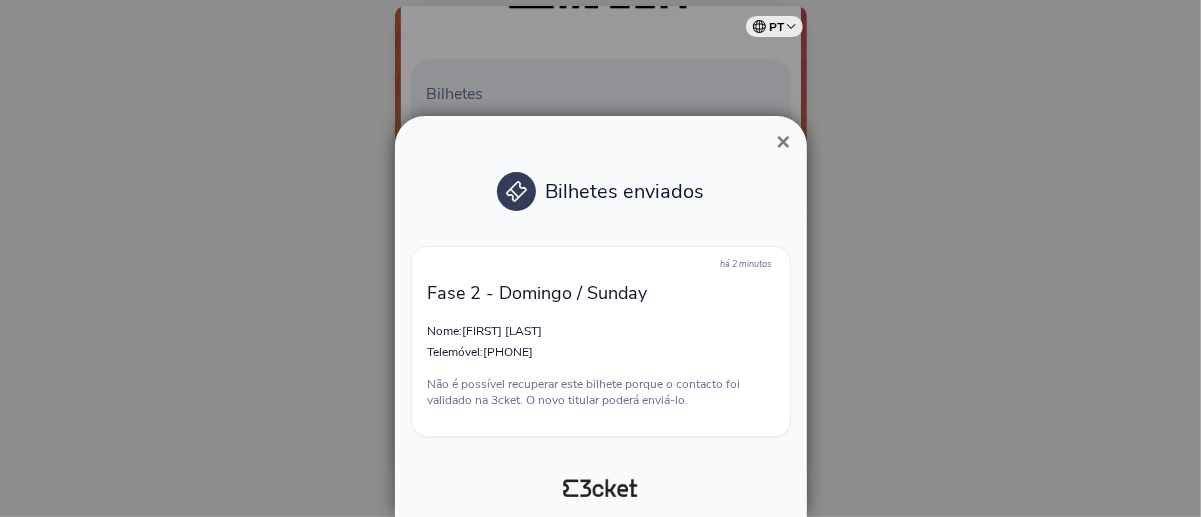click on "há 2 minutos
Fase 2 - Domingo / Sunday
Nome:  Filipe Ferreira   Telemóvel:  +351934741213
Não é possível recuperar este bilhete porque o contacto foi validado na 3cket. O novo titular poderá enviá-lo." at bounding box center (601, 341) 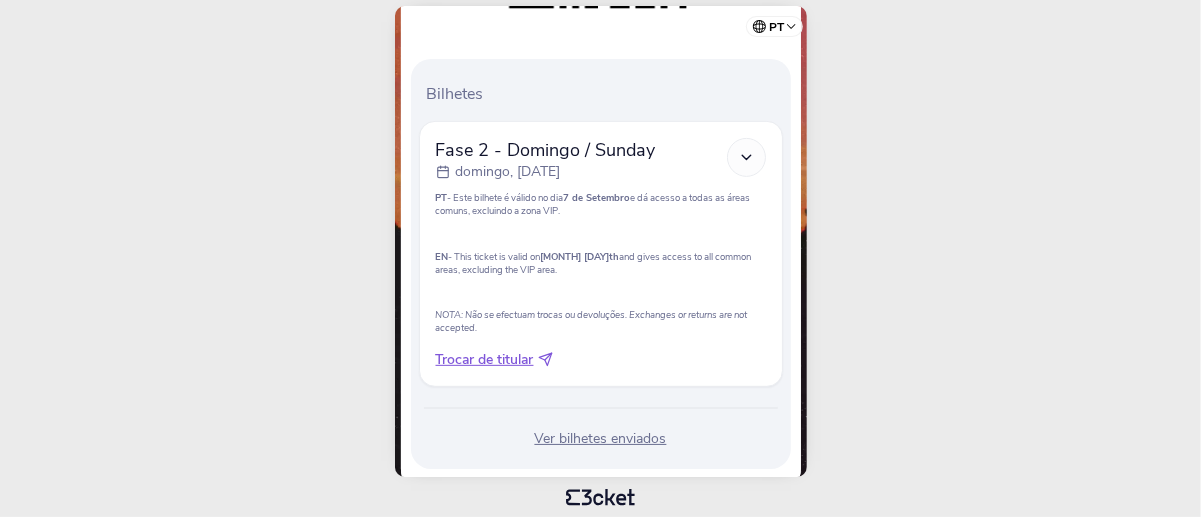 click at bounding box center (746, 157) 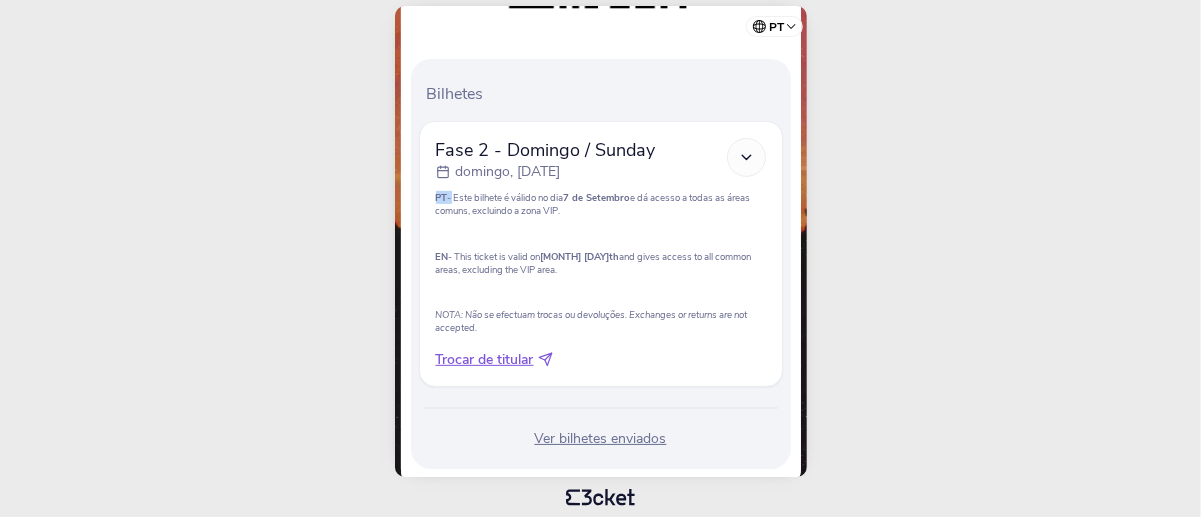 click at bounding box center [746, 157] 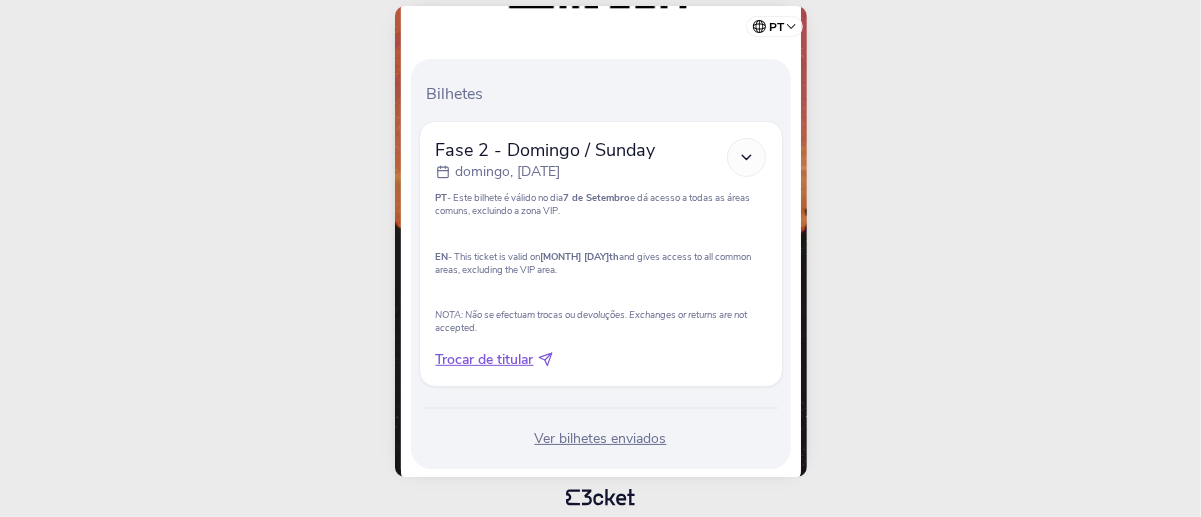 click at bounding box center [746, 157] 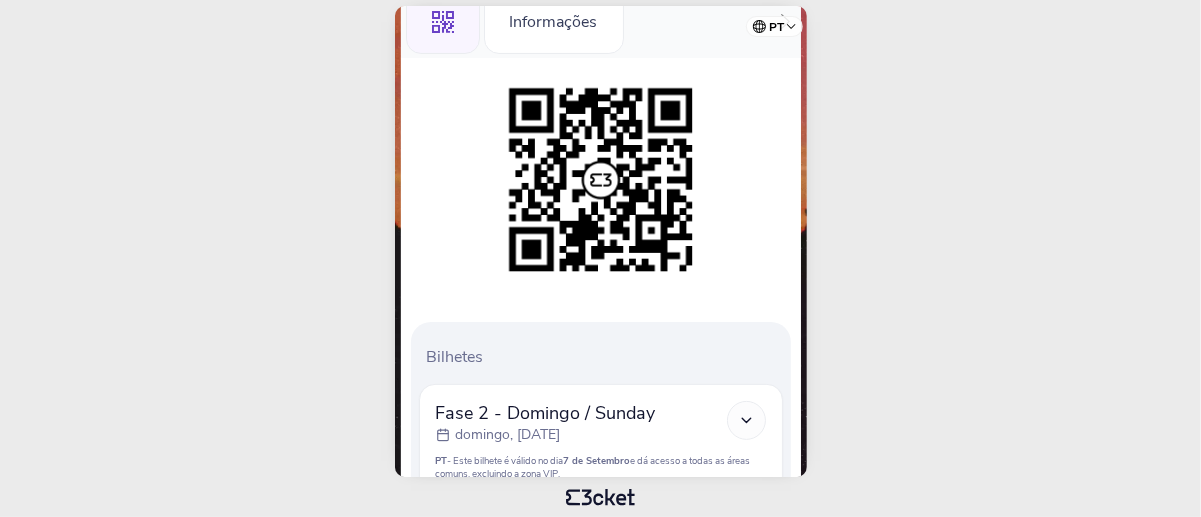 scroll, scrollTop: 0, scrollLeft: 0, axis: both 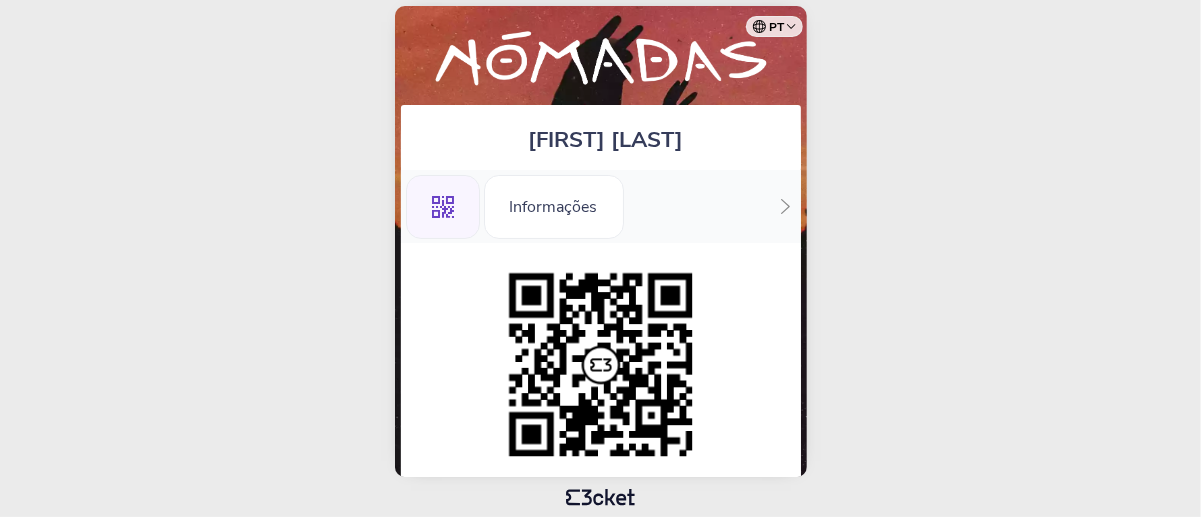 click on ".st0{fill-rule:evenodd;clip-rule:evenodd;}
Informações" at bounding box center [601, 206] 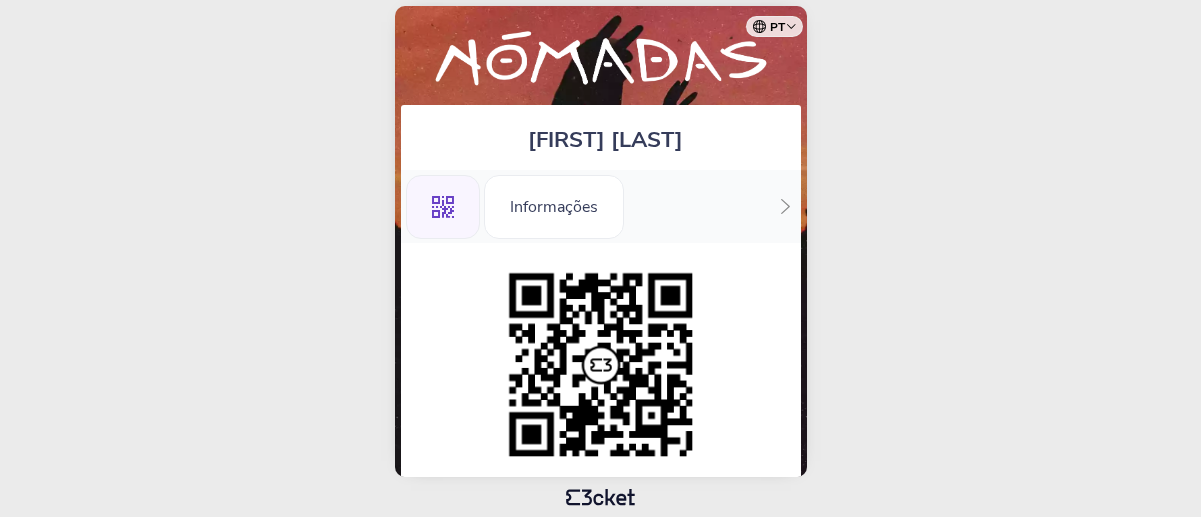 scroll, scrollTop: 0, scrollLeft: 0, axis: both 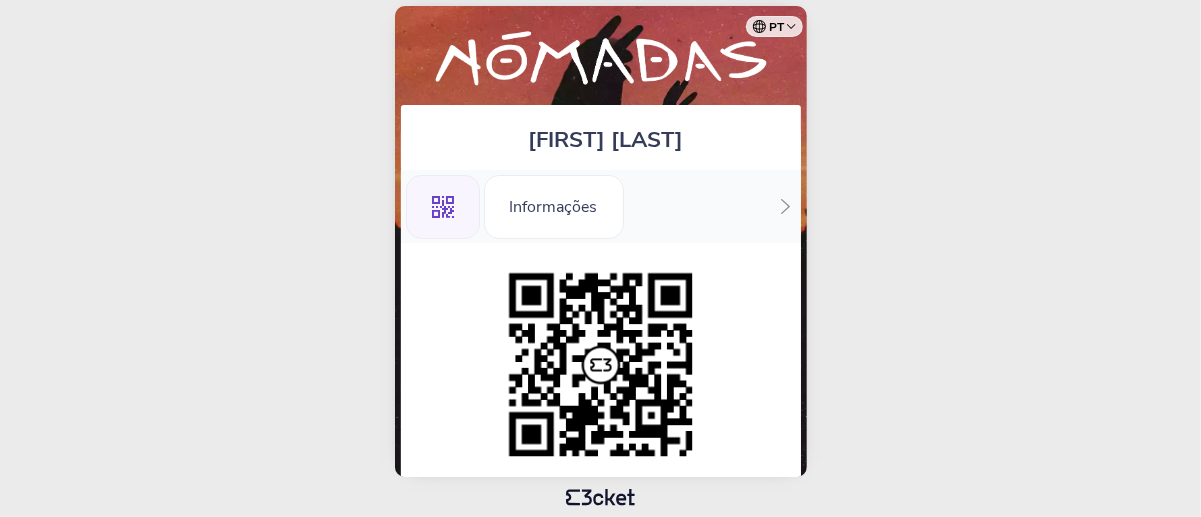 drag, startPoint x: 1199, startPoint y: 139, endPoint x: 1195, endPoint y: 249, distance: 110.0727 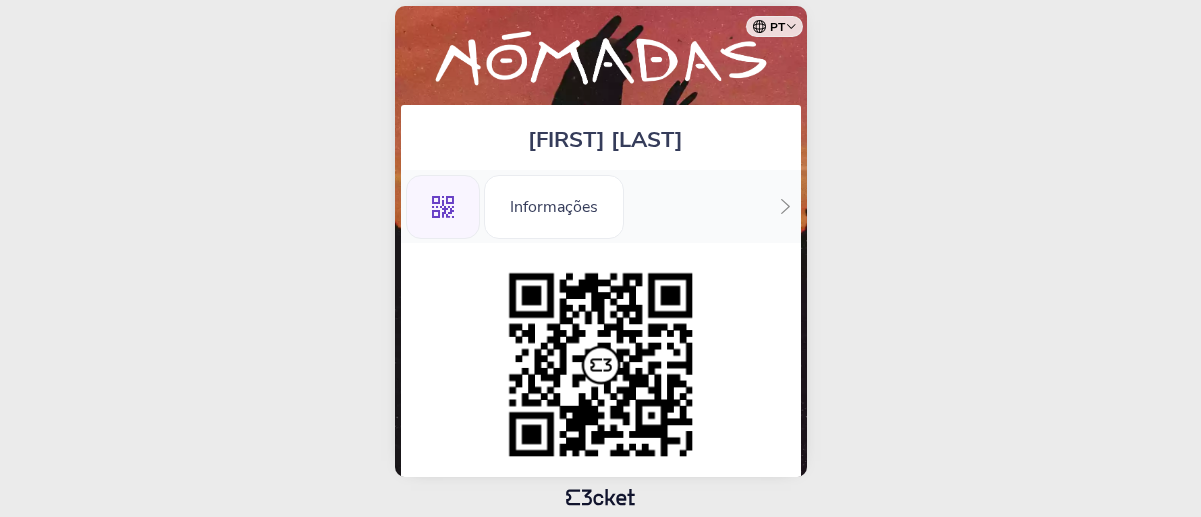 scroll, scrollTop: 0, scrollLeft: 0, axis: both 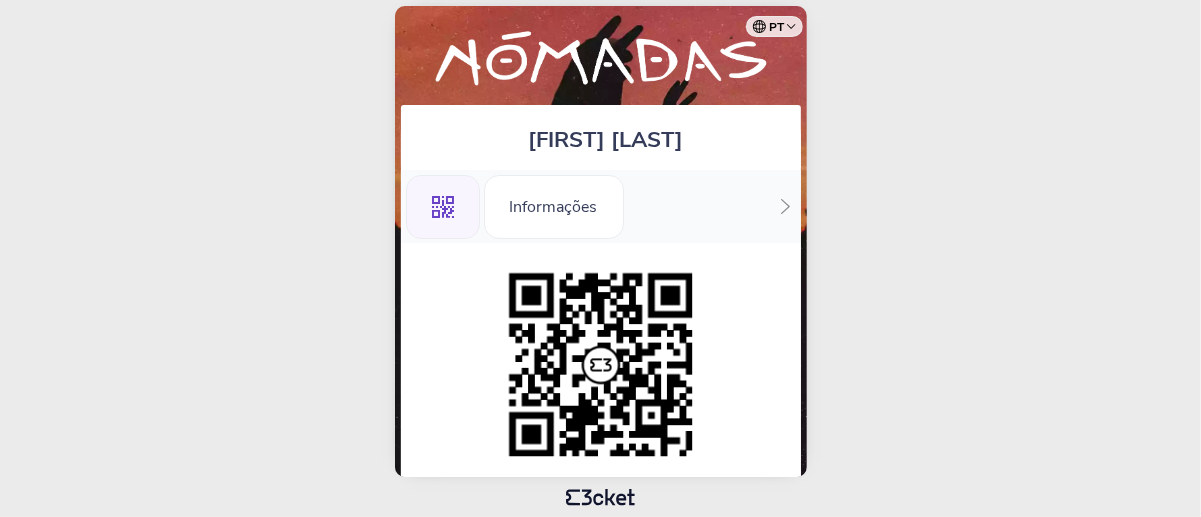 click at bounding box center [601, 365] 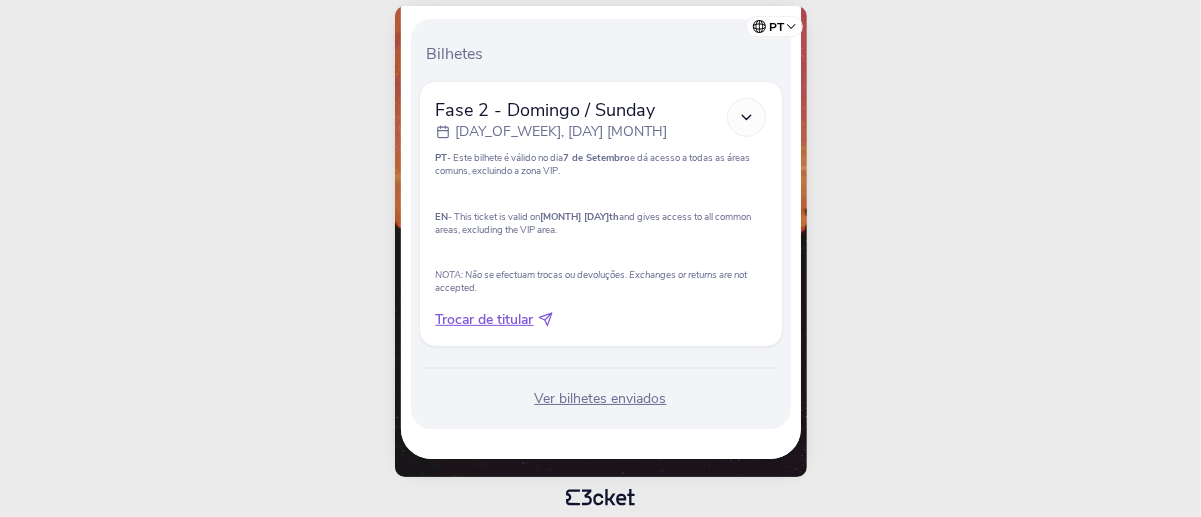 scroll, scrollTop: 448, scrollLeft: 0, axis: vertical 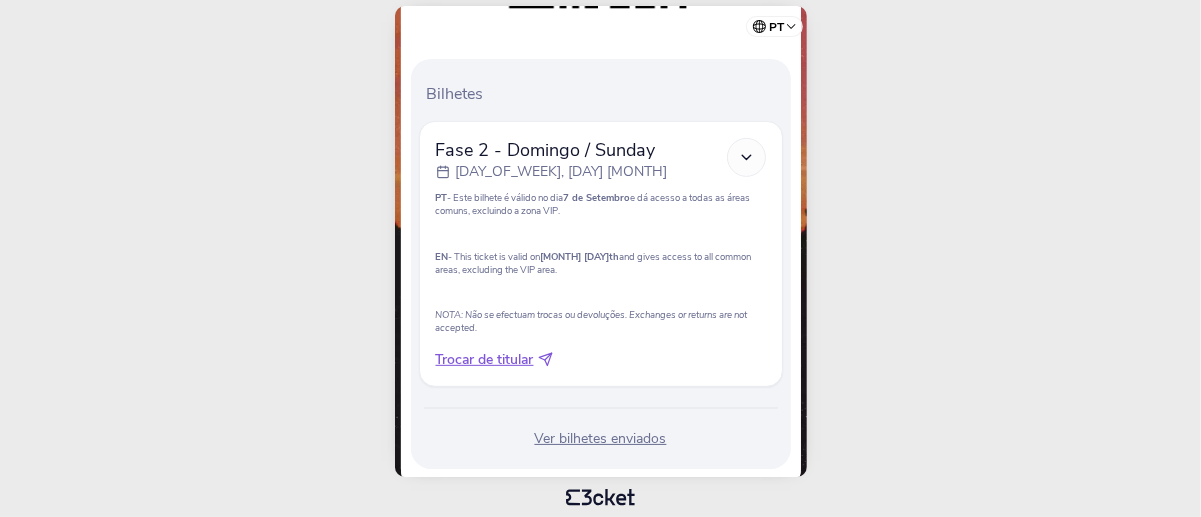 click on "EN - This ticket is valid on [MONTH] [DAY]th and gives access to all common areas, excluding the VIP area." at bounding box center [601, 263] 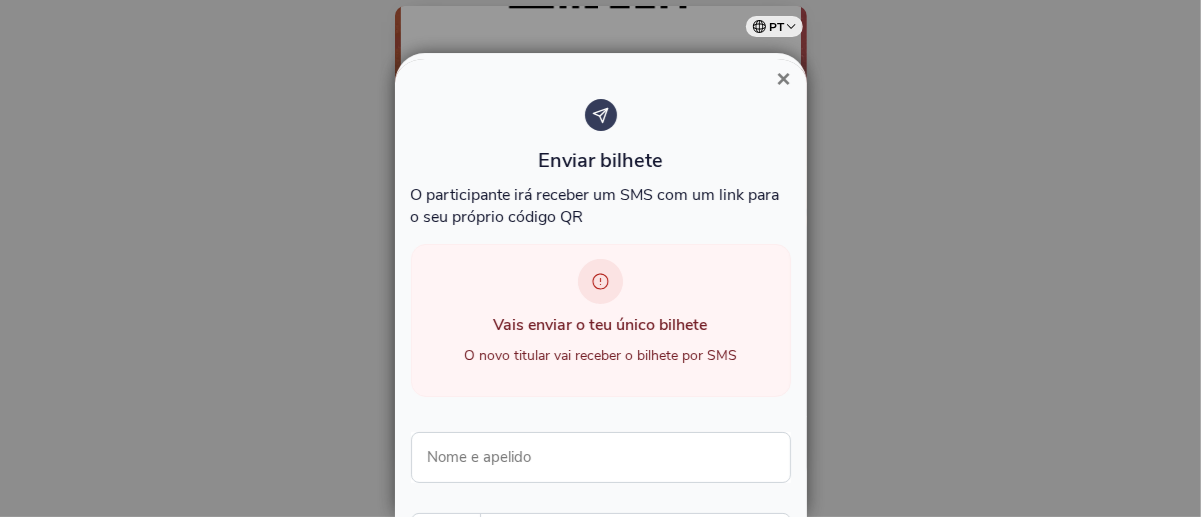 scroll, scrollTop: 488, scrollLeft: 0, axis: vertical 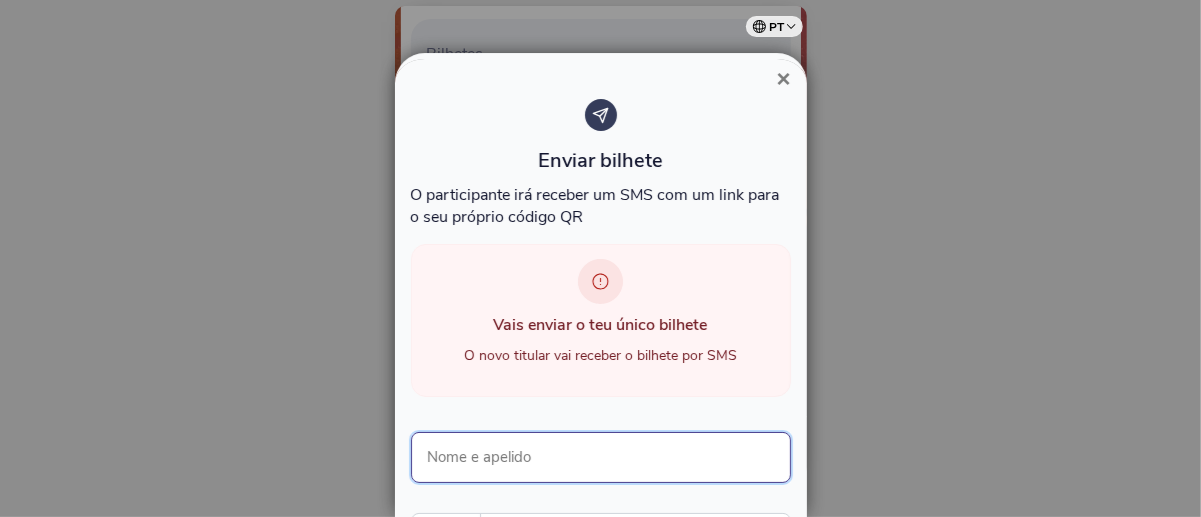 click on "Nome e apelido" at bounding box center [601, 457] 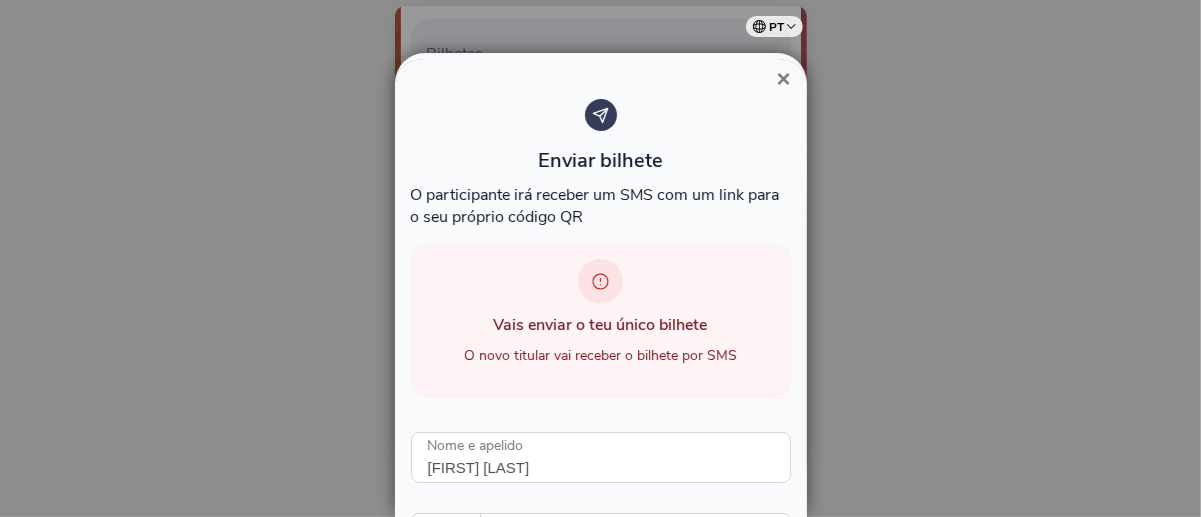 click on "Enviar bilhete O participante irá receber um SMS com um link para o seu próprio código QR" at bounding box center [601, 163] 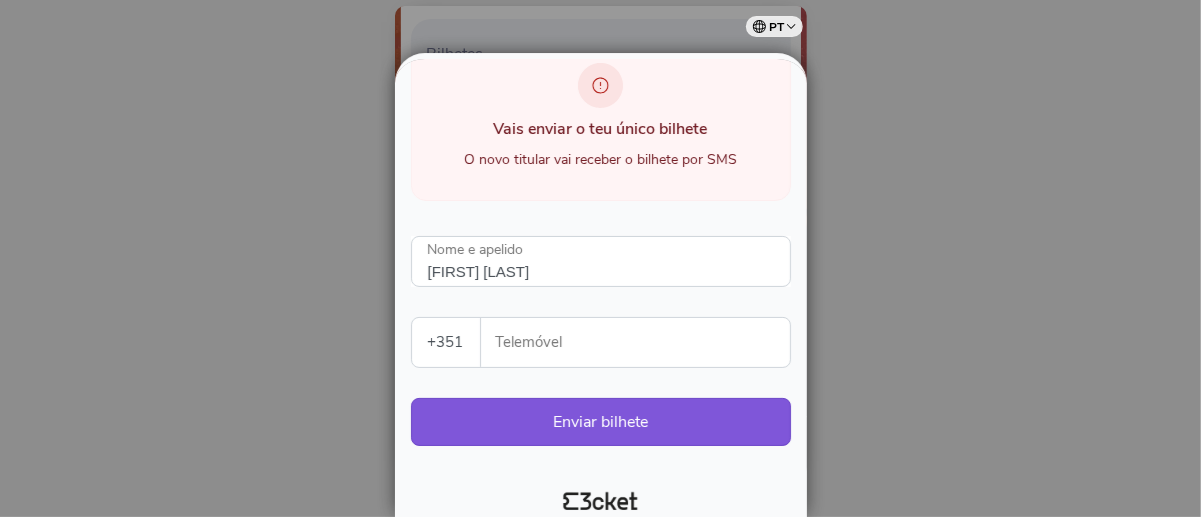 scroll, scrollTop: 205, scrollLeft: 0, axis: vertical 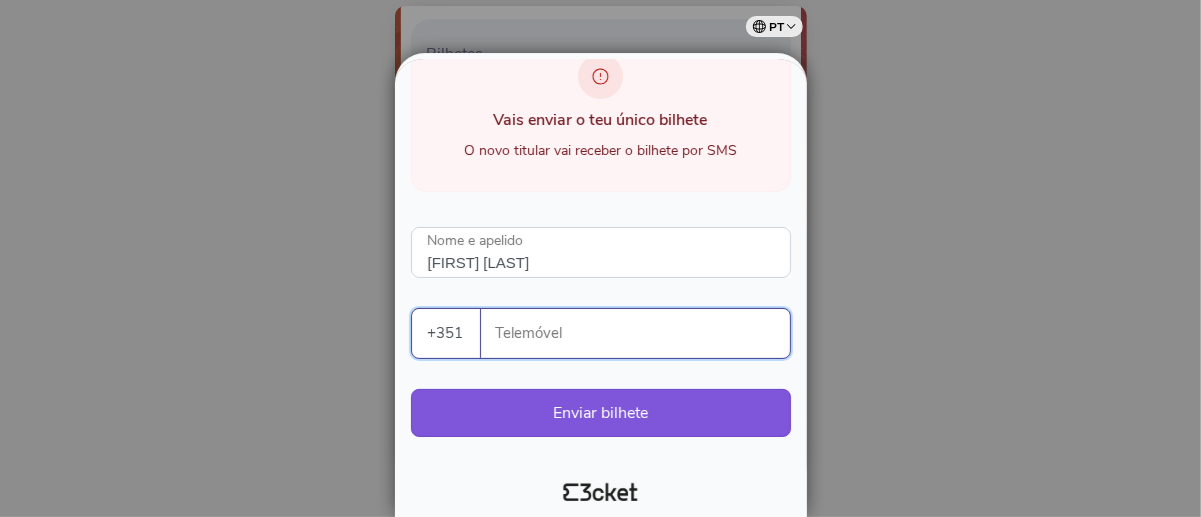 click on "Telemóvel" at bounding box center (643, 333) 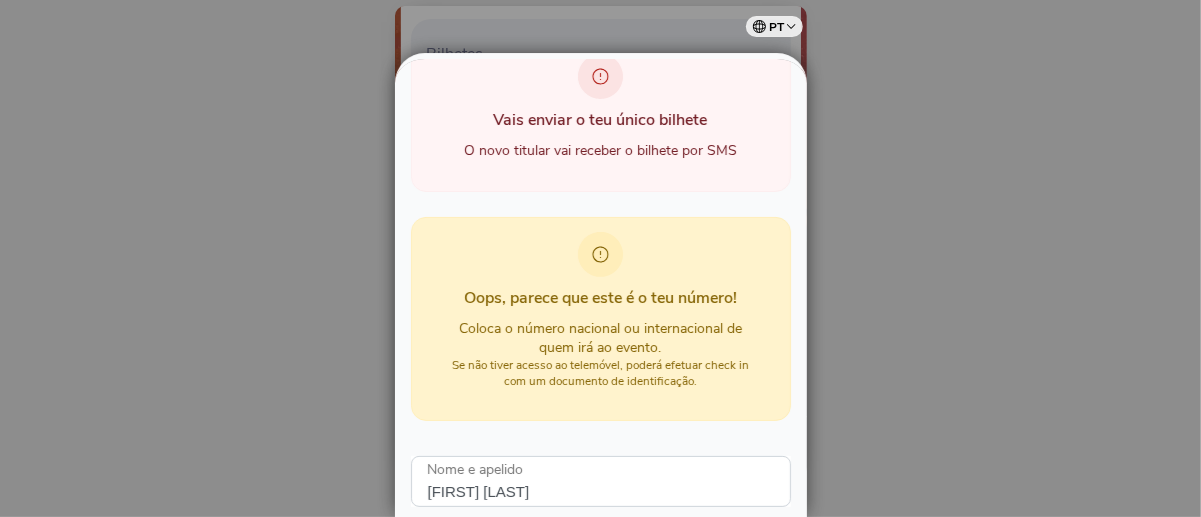 scroll, scrollTop: 267, scrollLeft: 0, axis: vertical 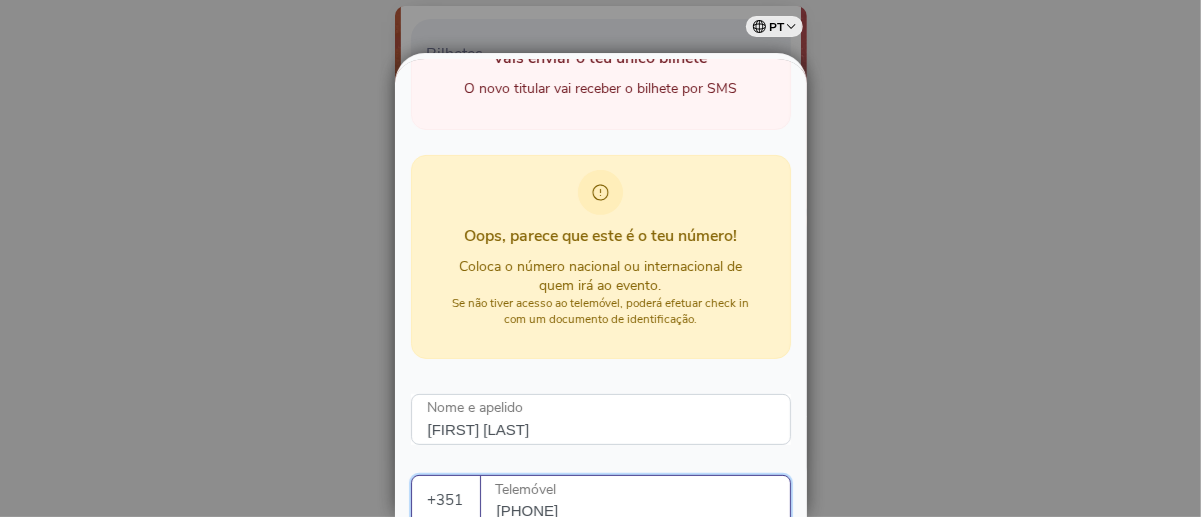 type on "[PHONE]" 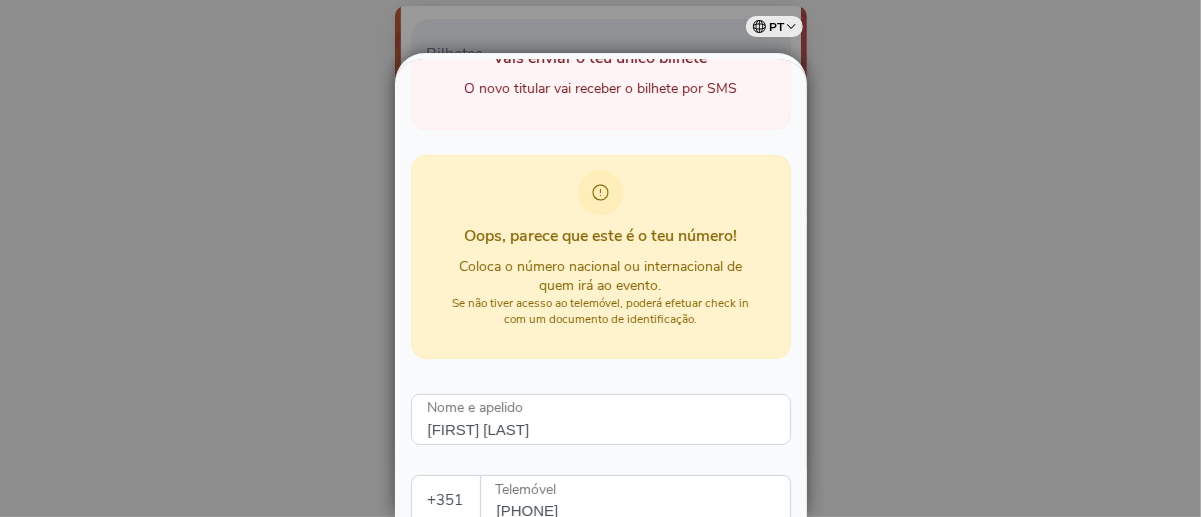 click on "Oops, parece que este é o teu número! Coloca o número nacional ou internacional de quem irá ao evento. Se não tiver acesso ao telemóvel, poderá efetuar check in com um documento de identificação." at bounding box center (601, 257) 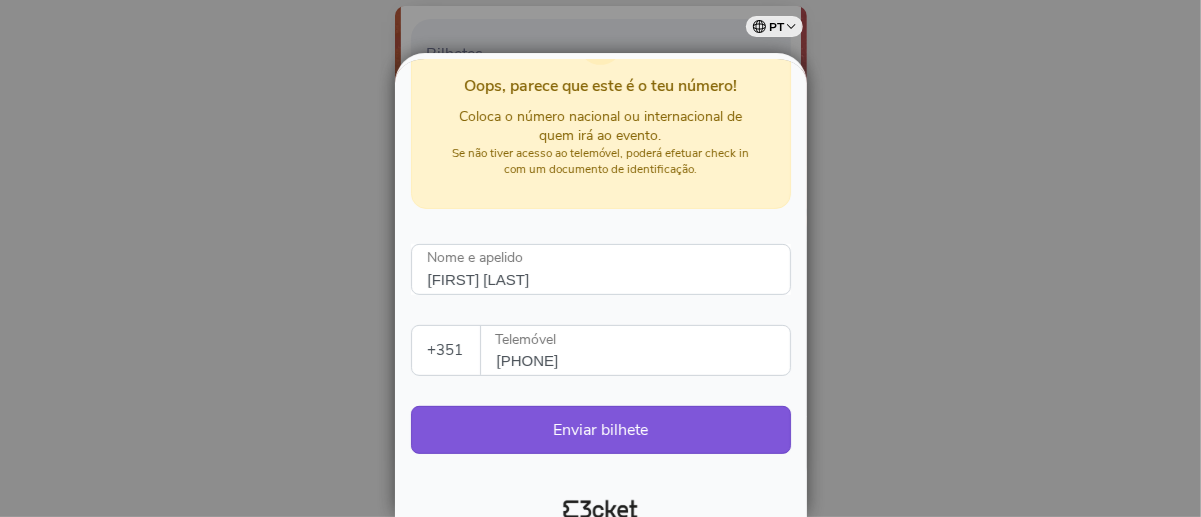 scroll, scrollTop: 435, scrollLeft: 0, axis: vertical 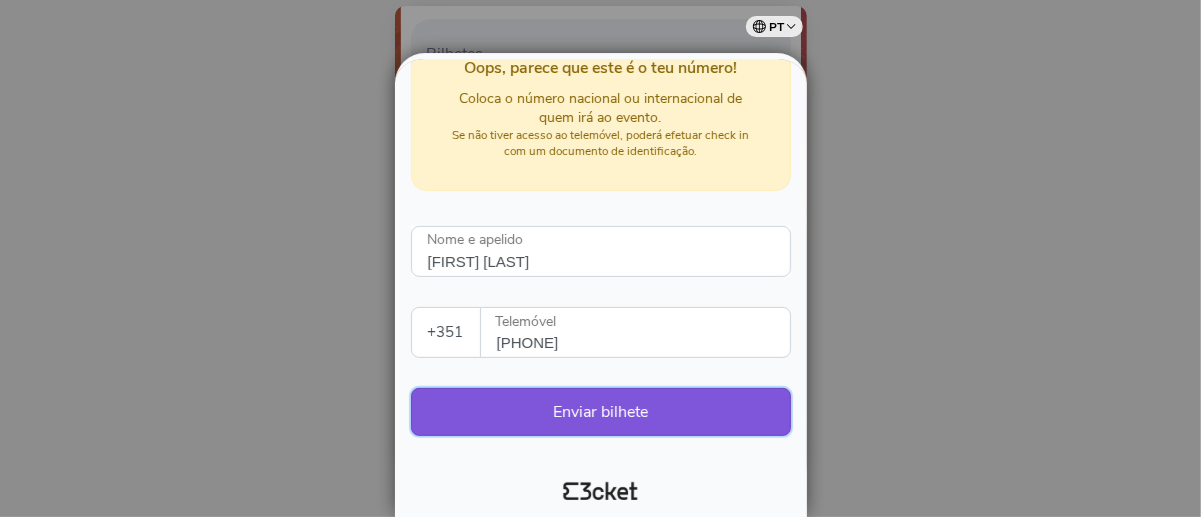 click on "Enviar bilhete" at bounding box center [601, 412] 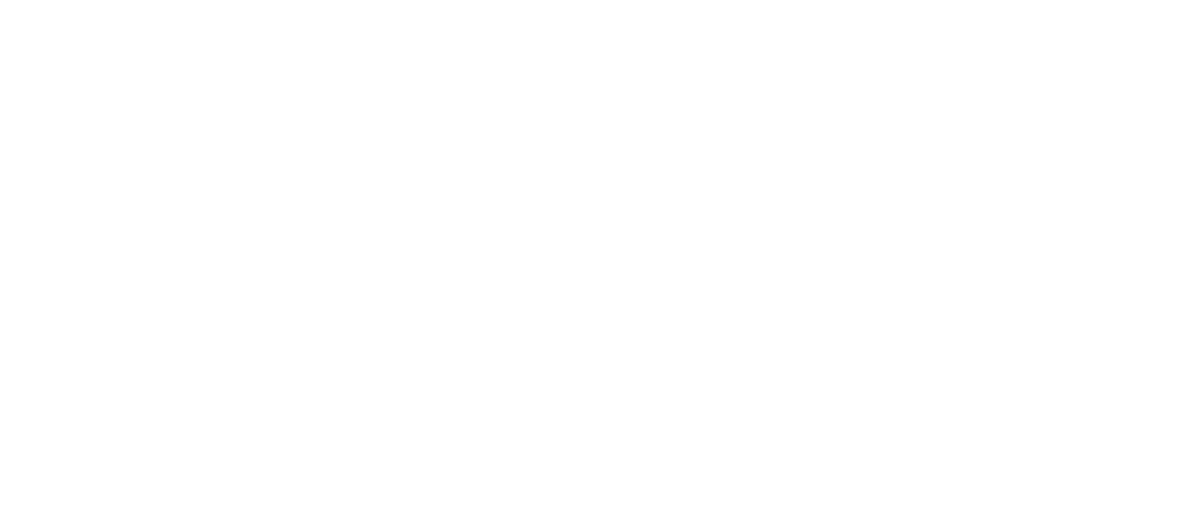 scroll, scrollTop: 0, scrollLeft: 0, axis: both 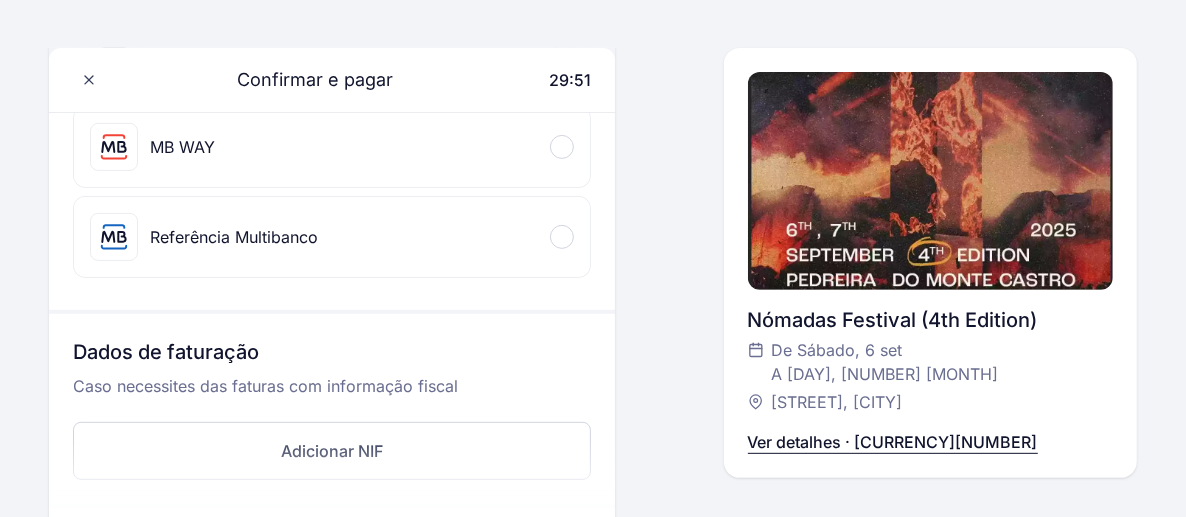 click on "Ver detalhes · [CURRENCY][NUMBER]" at bounding box center [893, 442] 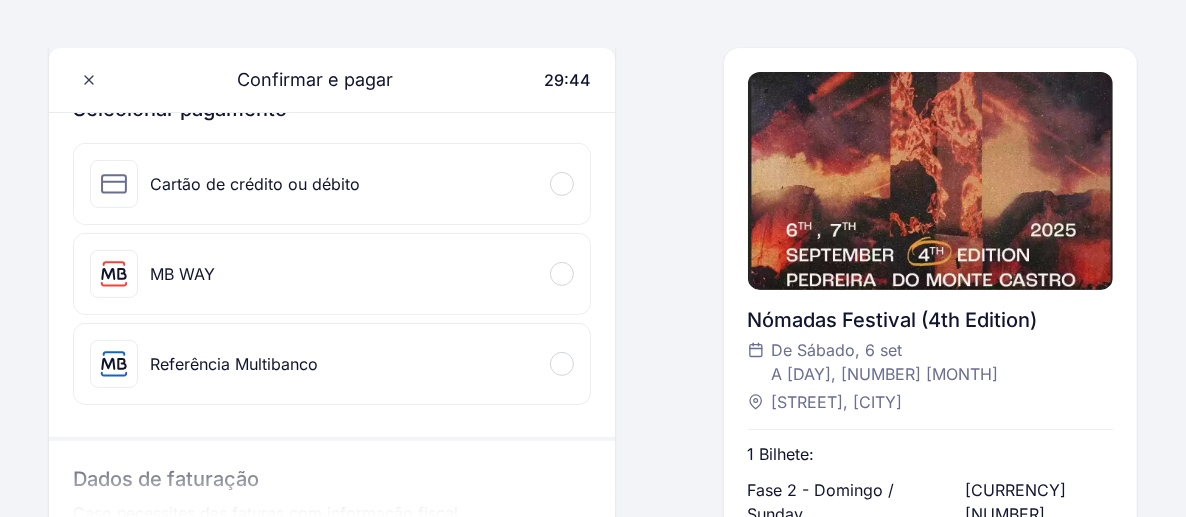 scroll, scrollTop: 239, scrollLeft: 0, axis: vertical 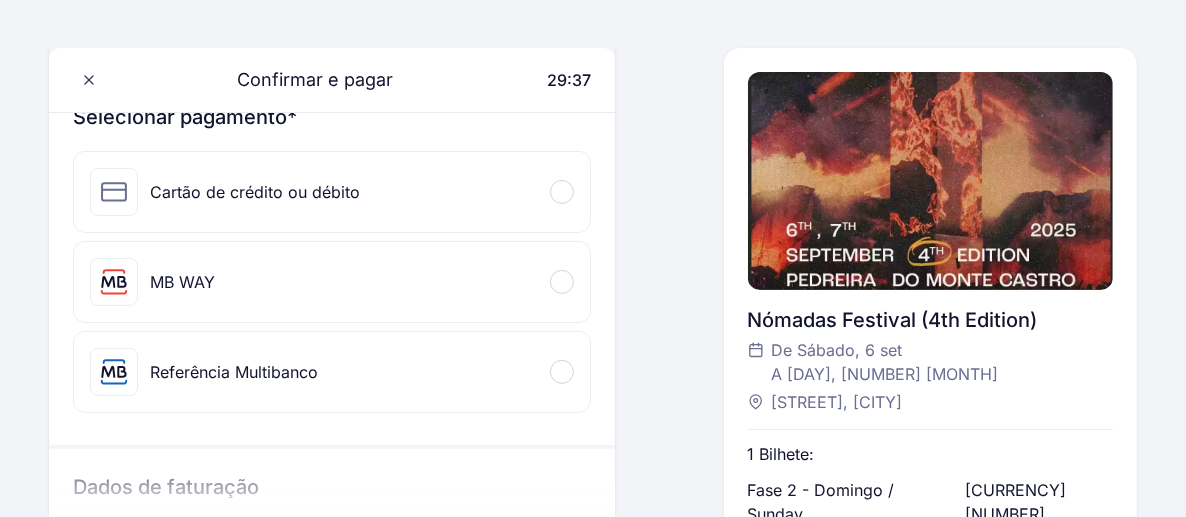 click on "Referência Multibanco" at bounding box center [332, 372] 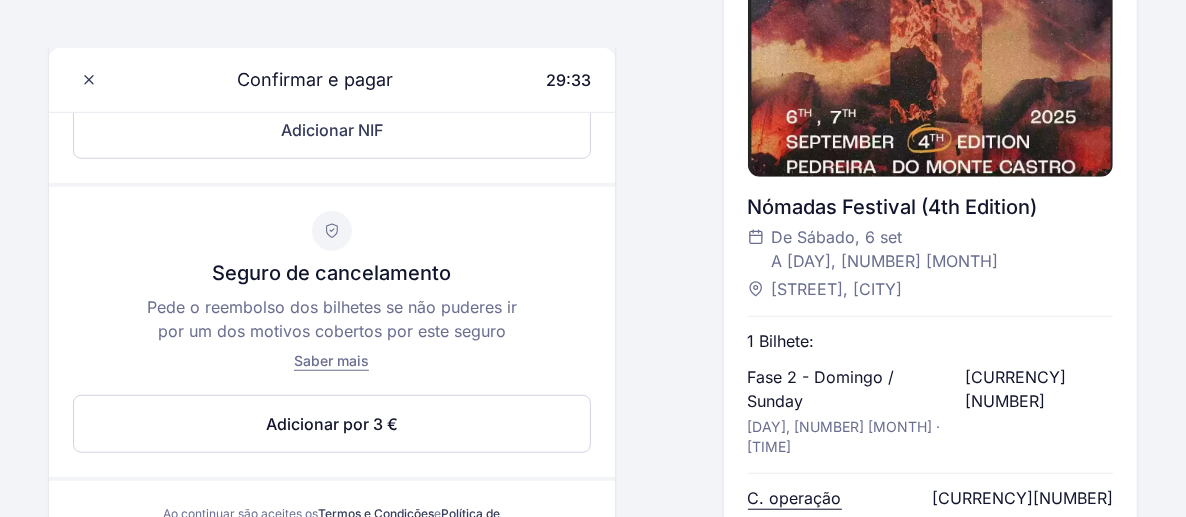 scroll, scrollTop: 991, scrollLeft: 0, axis: vertical 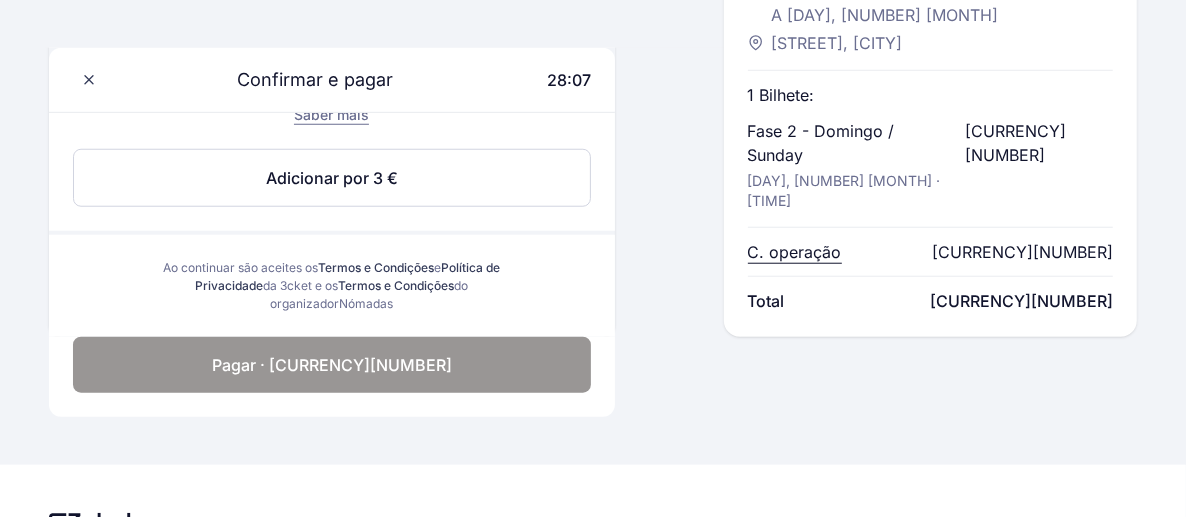 click on "Pagar · [CURRENCY][NUMBER]" at bounding box center [332, 365] 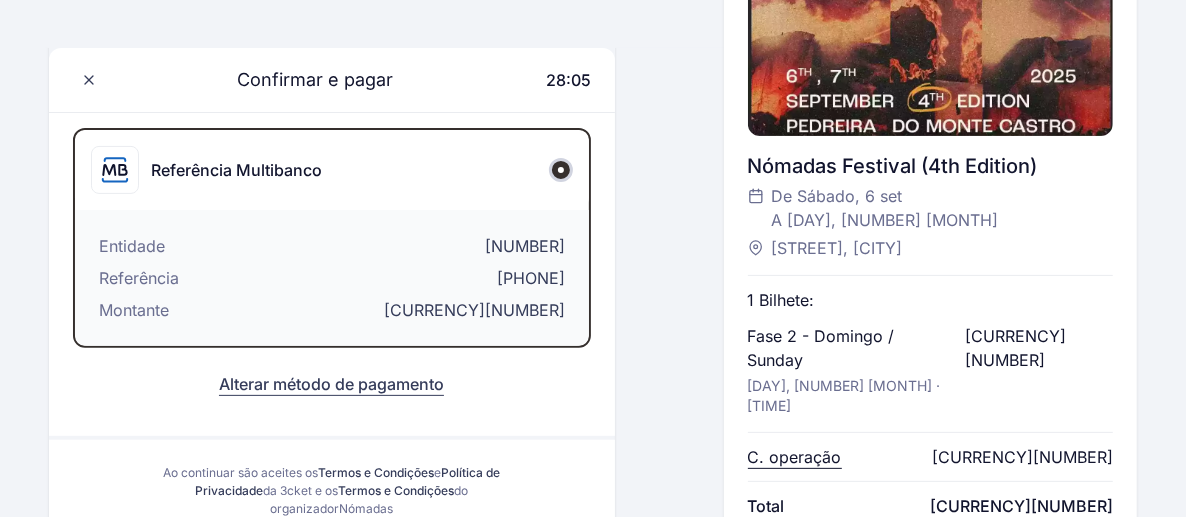 scroll, scrollTop: 205, scrollLeft: 0, axis: vertical 